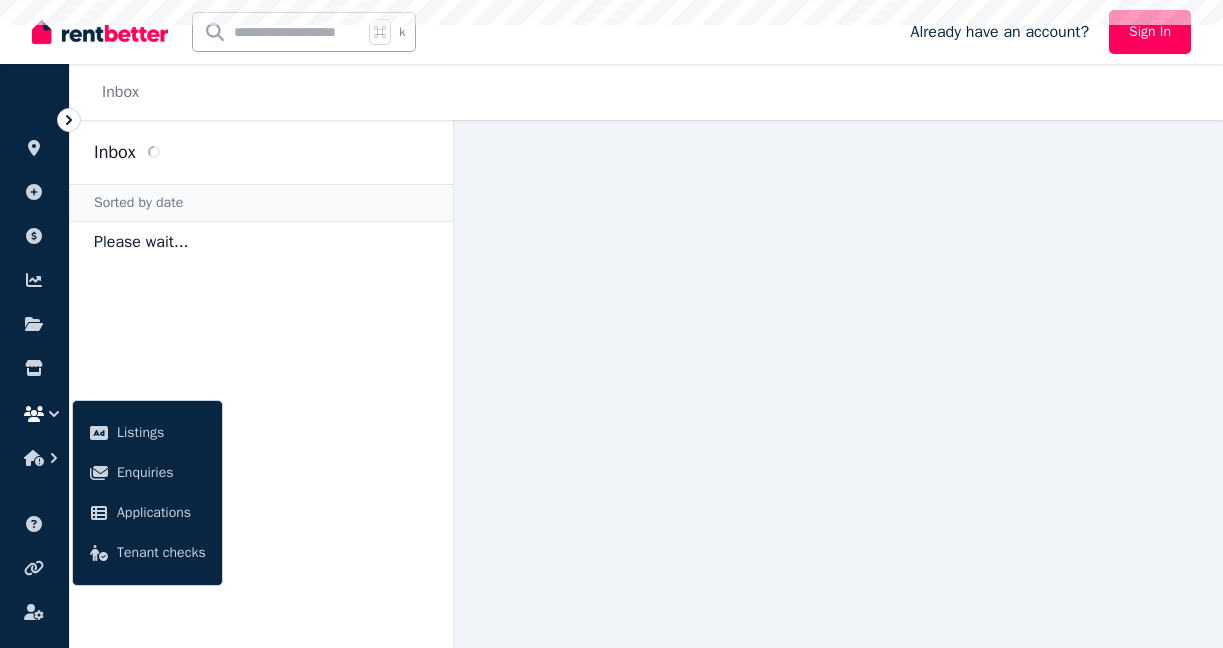 scroll, scrollTop: 0, scrollLeft: 0, axis: both 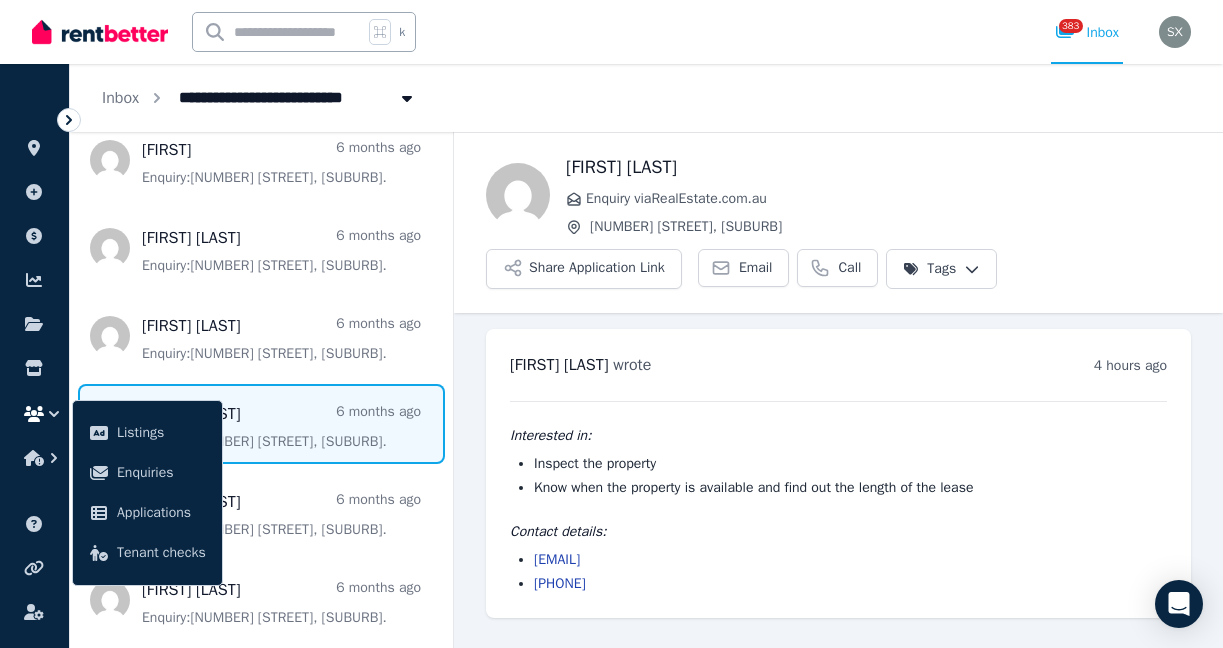 click at bounding box center (261, 424) 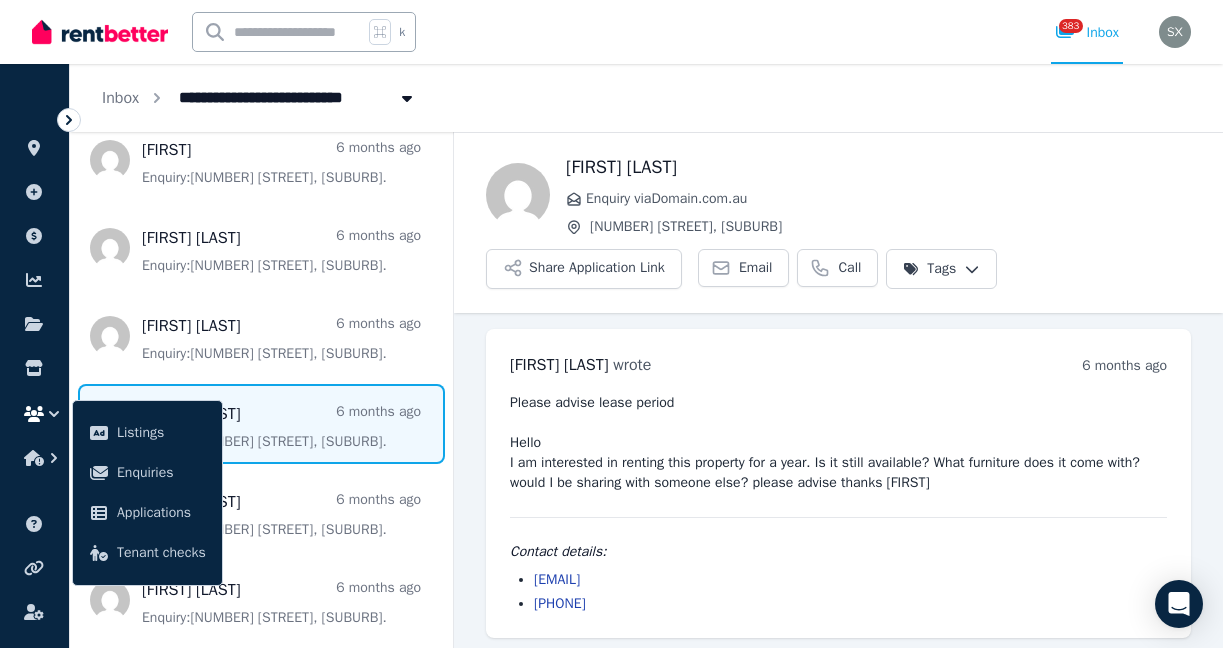 scroll, scrollTop: 6, scrollLeft: 0, axis: vertical 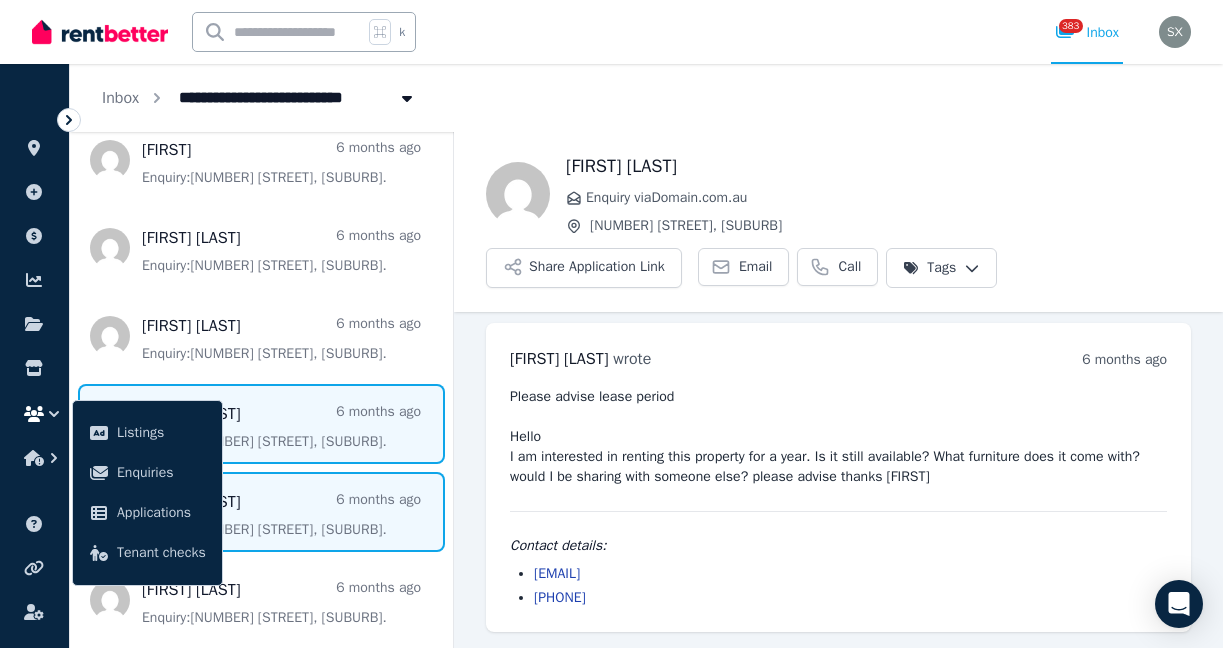 click at bounding box center [261, 512] 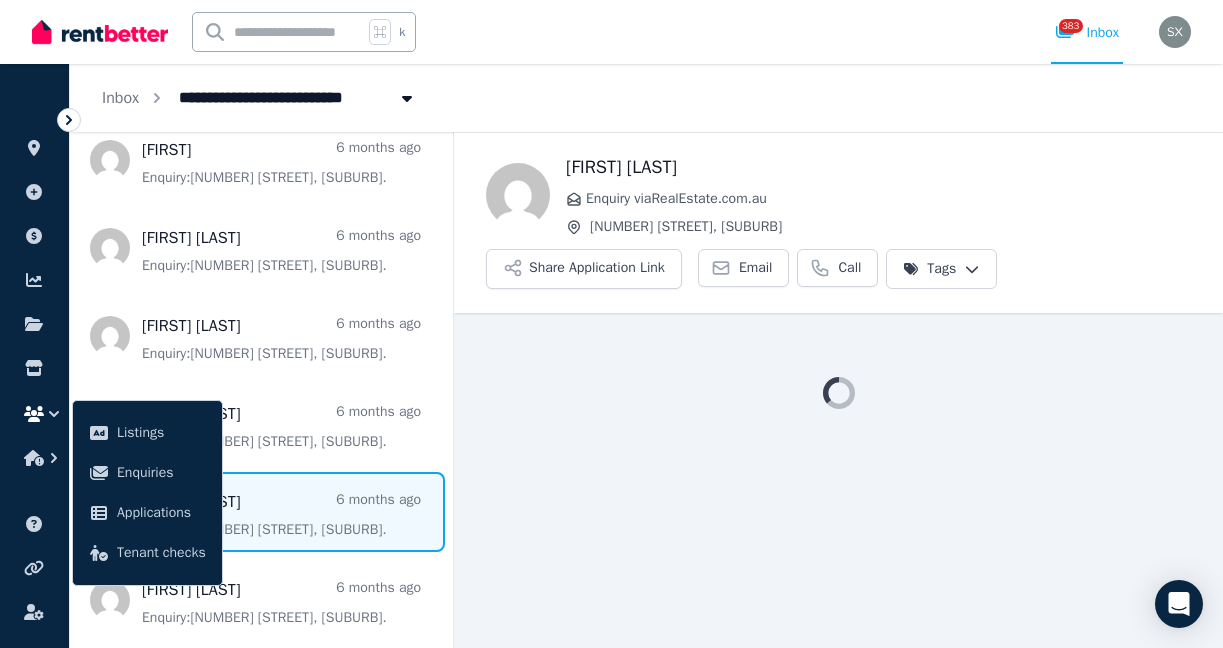 scroll, scrollTop: 0, scrollLeft: 0, axis: both 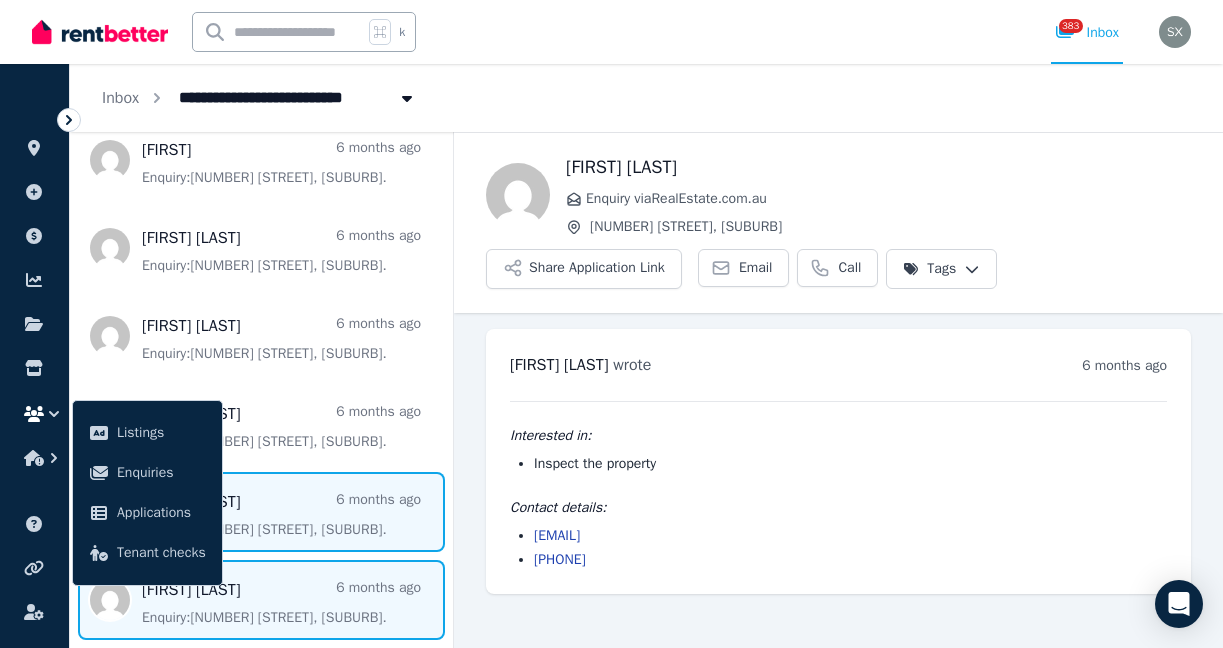 click at bounding box center (261, 600) 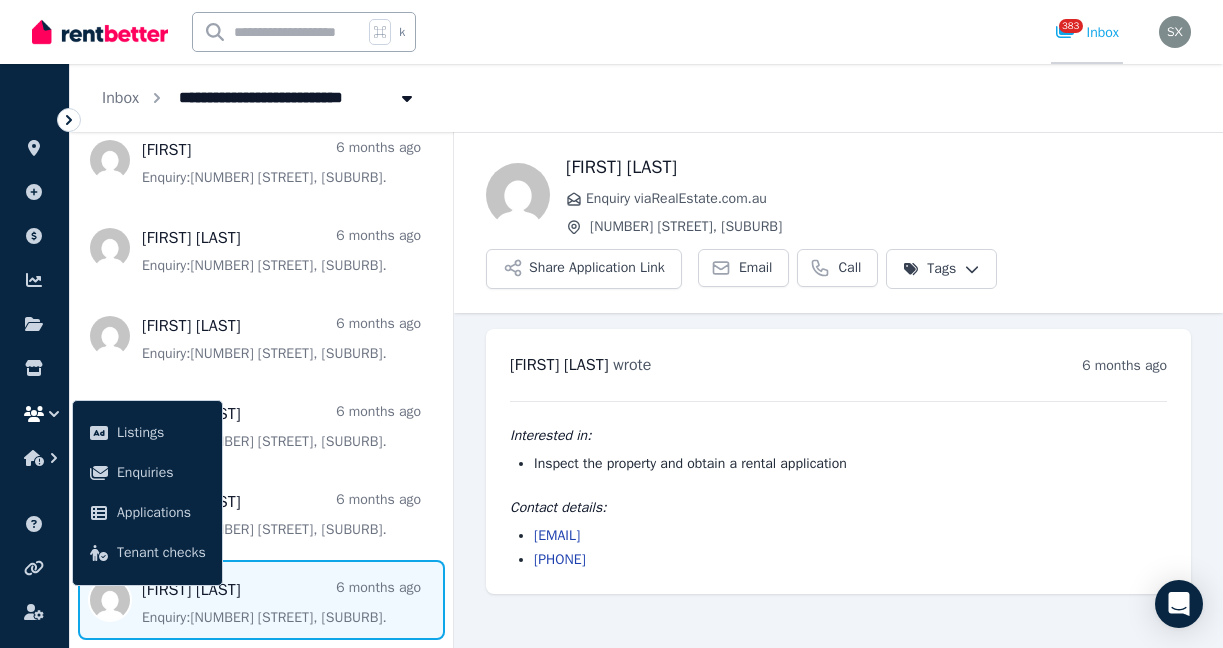click on "383 Inbox" at bounding box center [1087, 33] 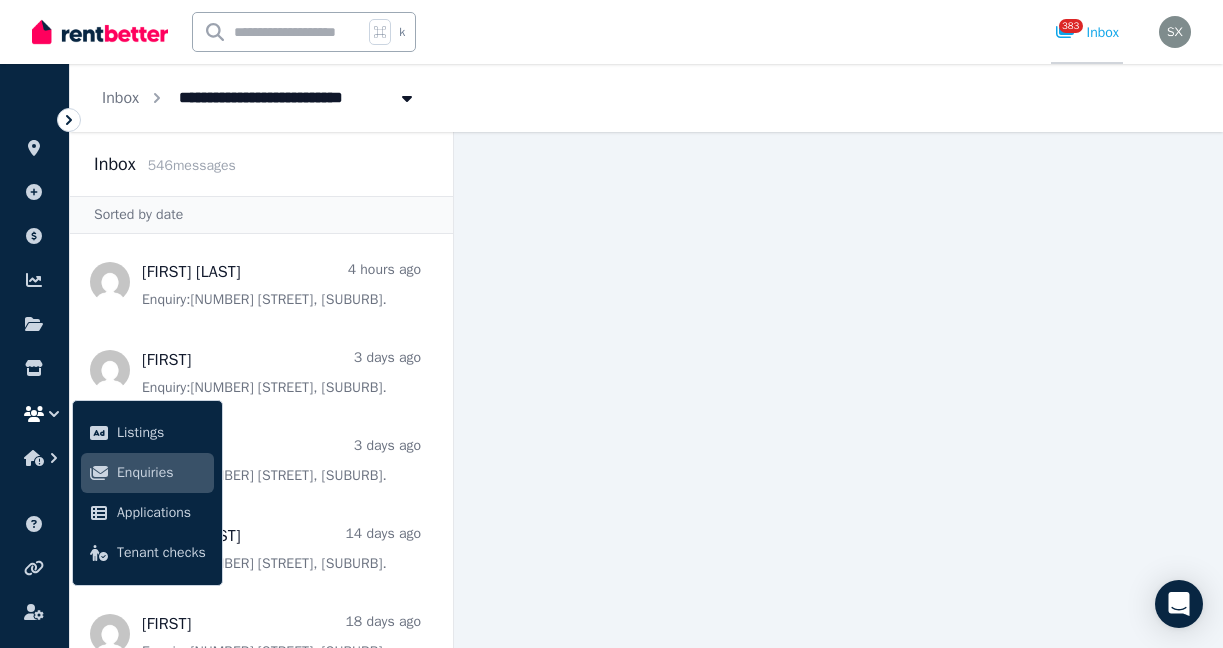 click on "383" at bounding box center (1071, 26) 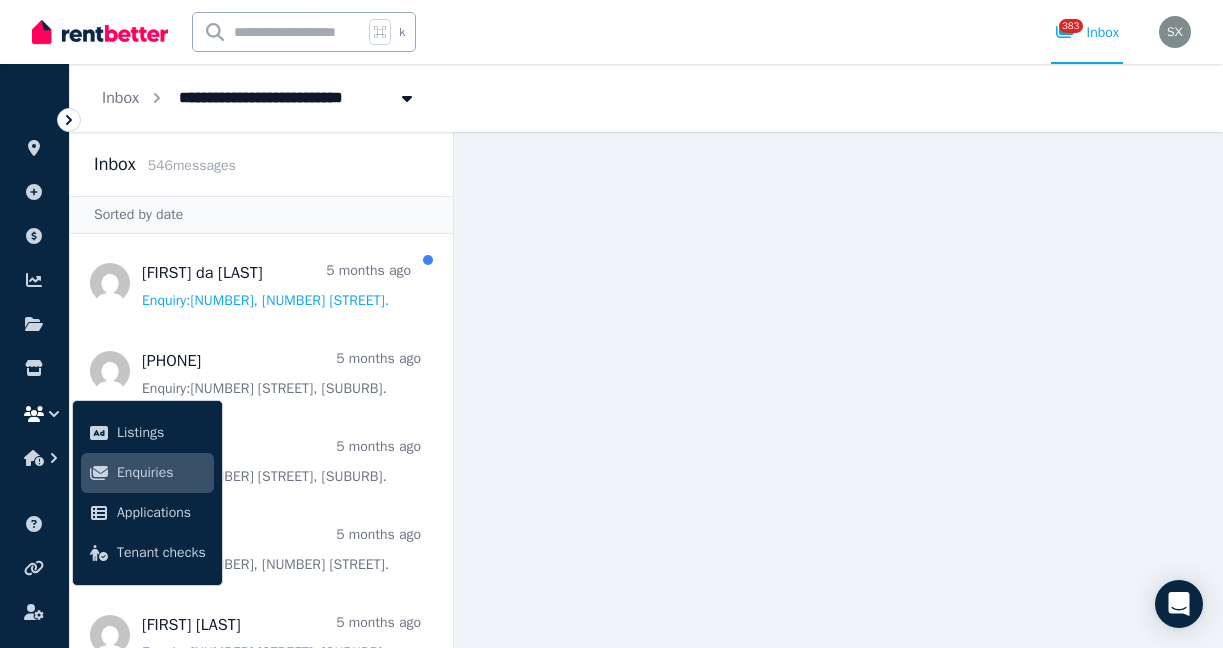 scroll, scrollTop: 4056, scrollLeft: 0, axis: vertical 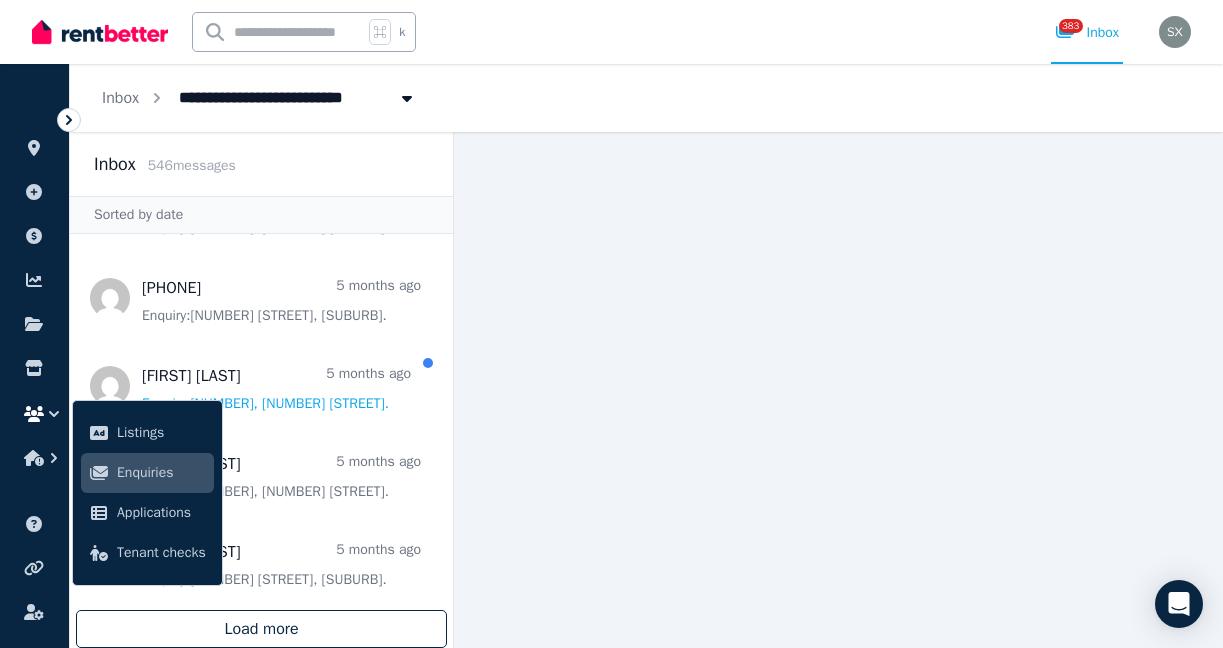 click on "Load more" at bounding box center (261, 629) 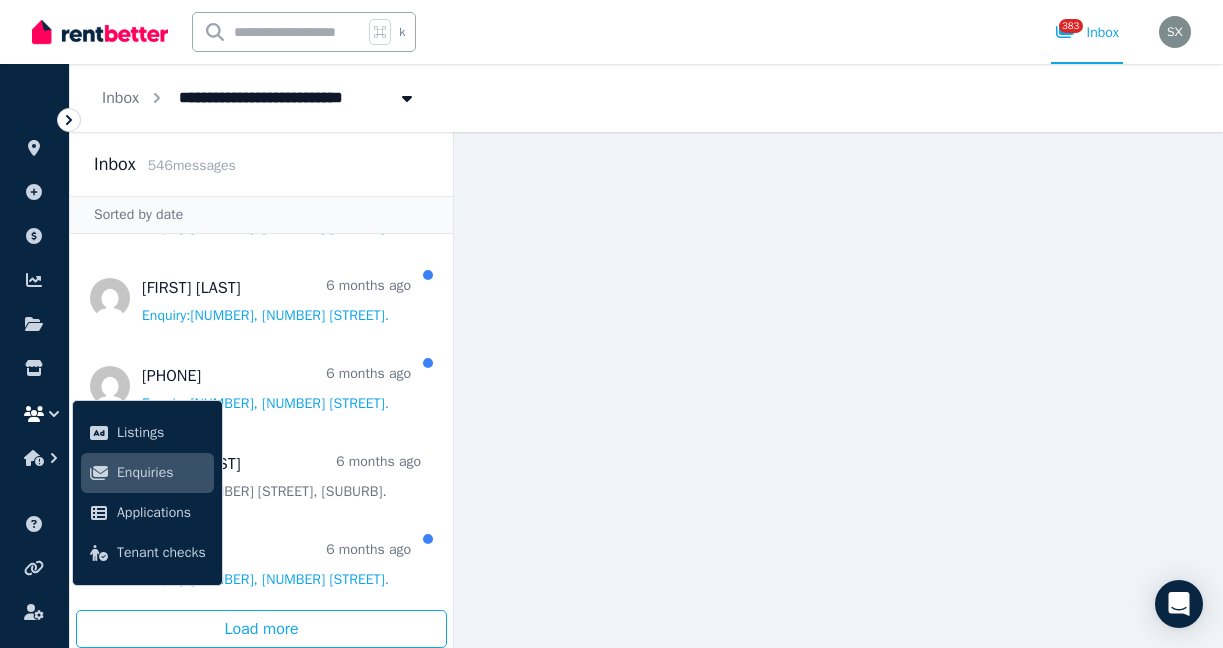 scroll, scrollTop: 8456, scrollLeft: 0, axis: vertical 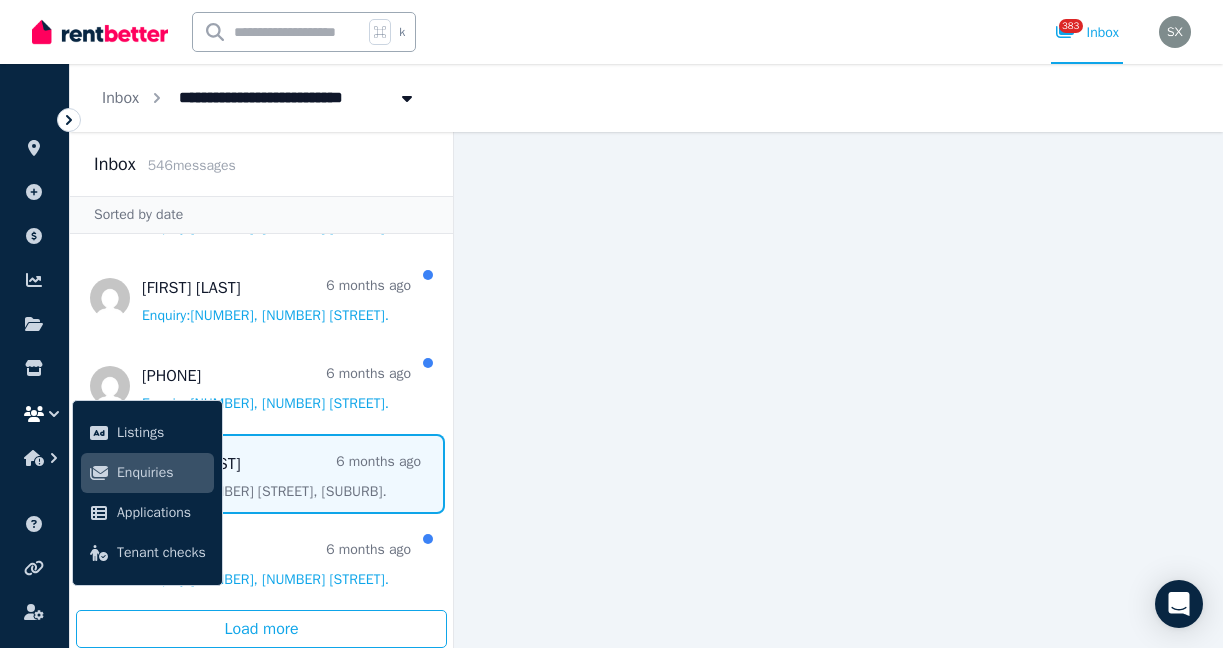 click at bounding box center (261, 474) 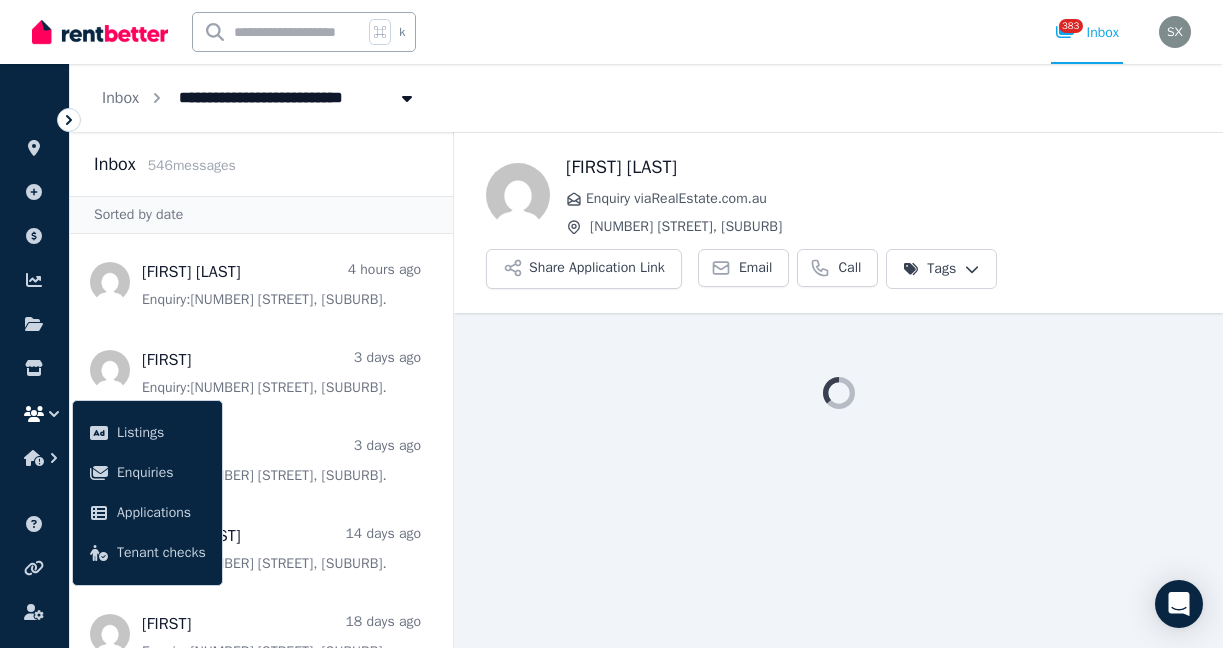 scroll, scrollTop: 0, scrollLeft: 0, axis: both 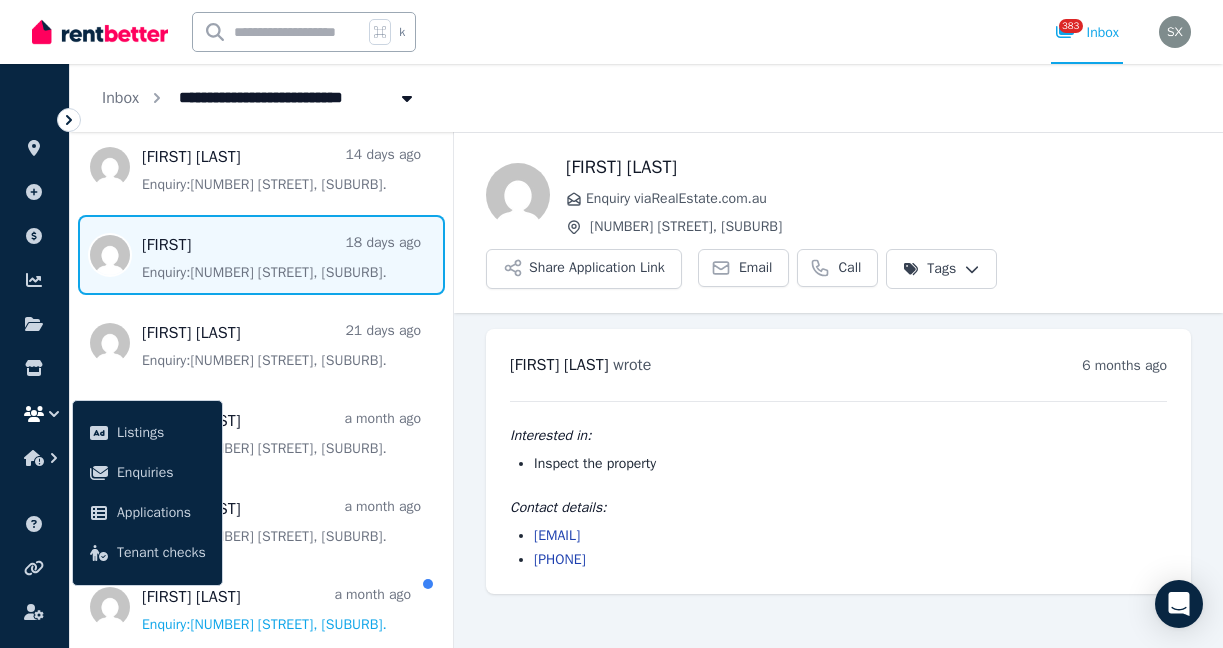 click at bounding box center (261, 255) 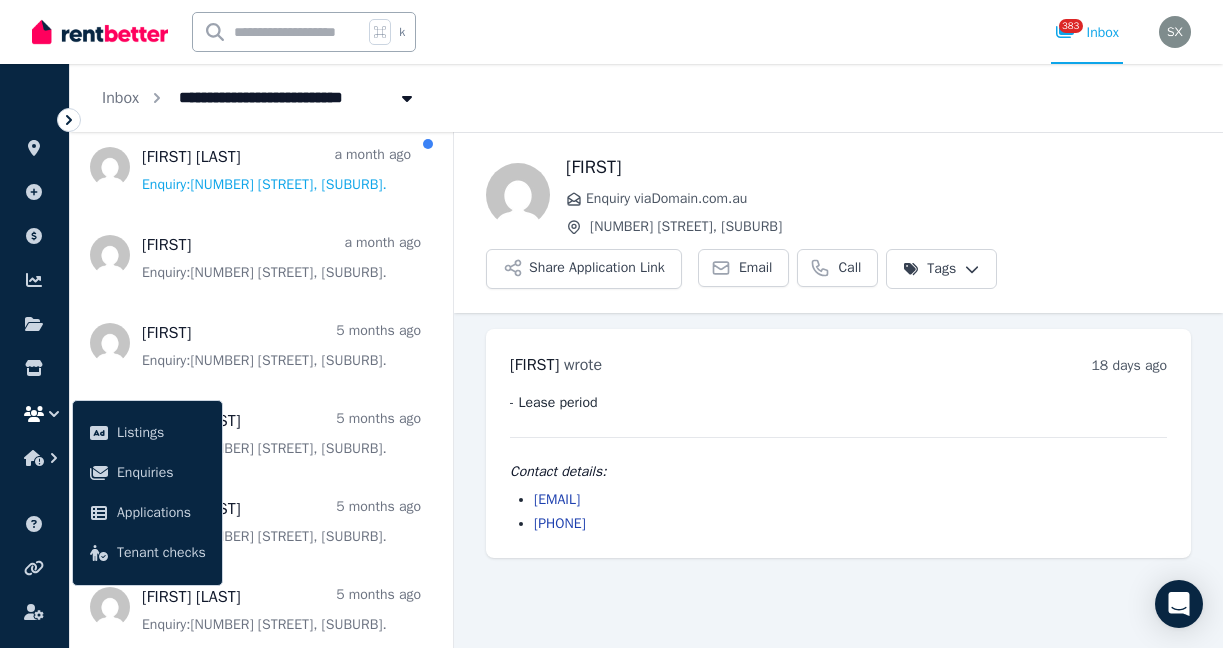 scroll, scrollTop: 836, scrollLeft: 0, axis: vertical 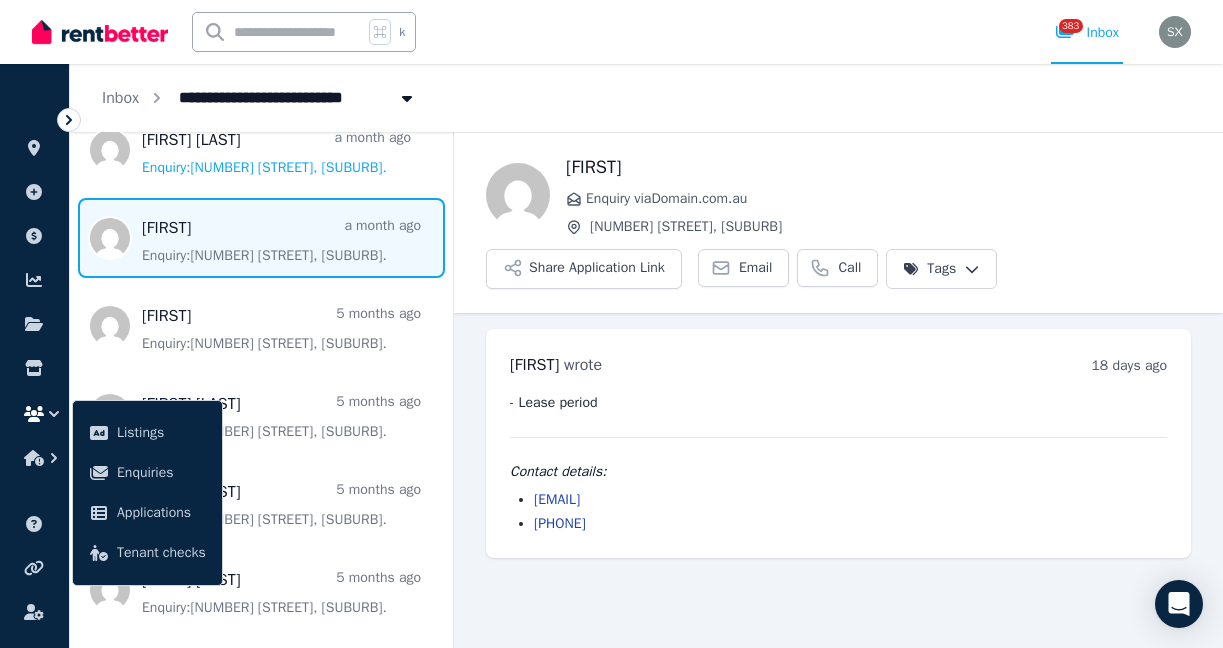 click at bounding box center (261, 238) 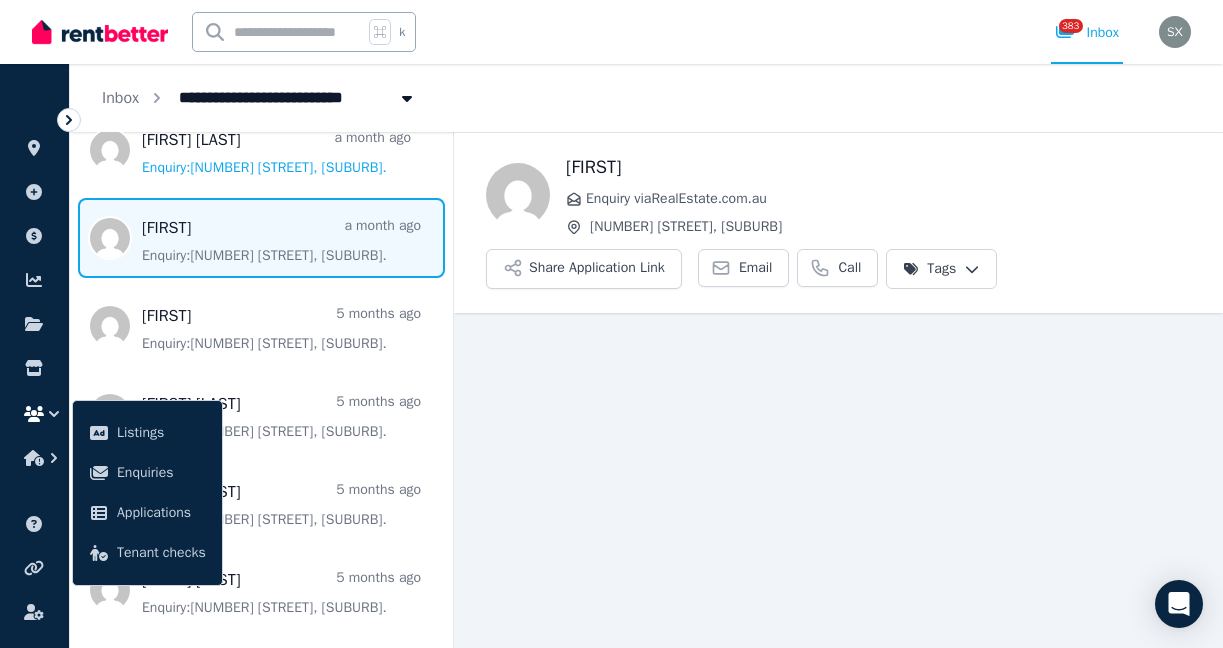 scroll, scrollTop: 22, scrollLeft: 0, axis: vertical 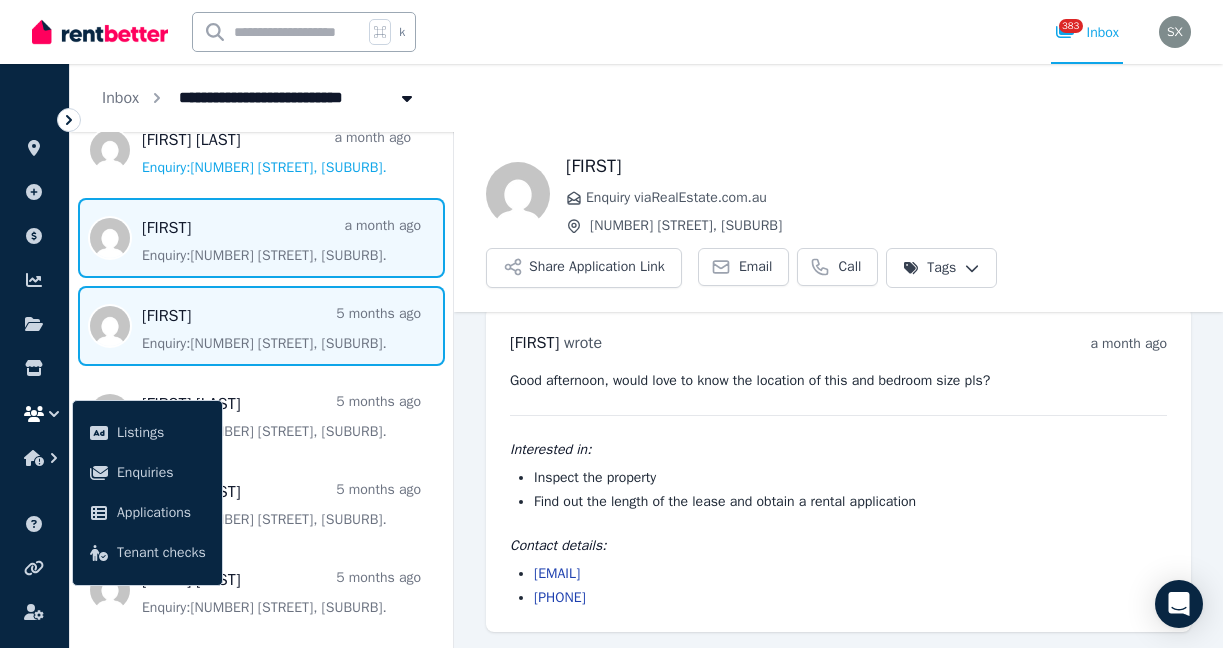 click at bounding box center (261, 326) 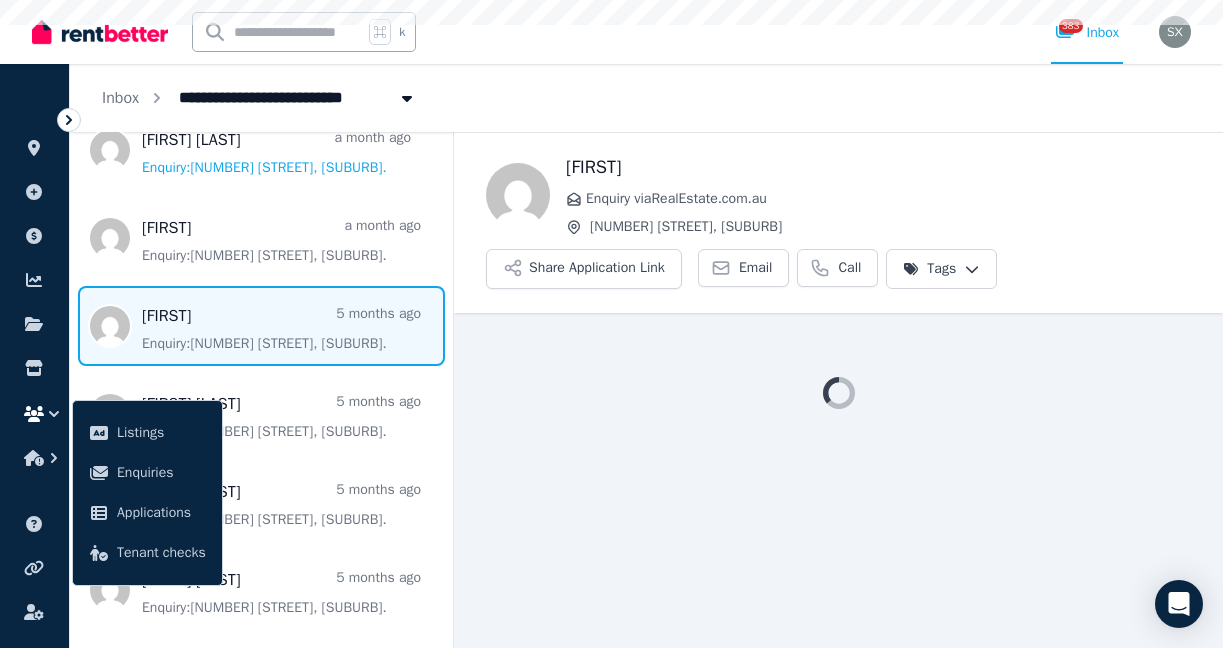 scroll, scrollTop: 0, scrollLeft: 0, axis: both 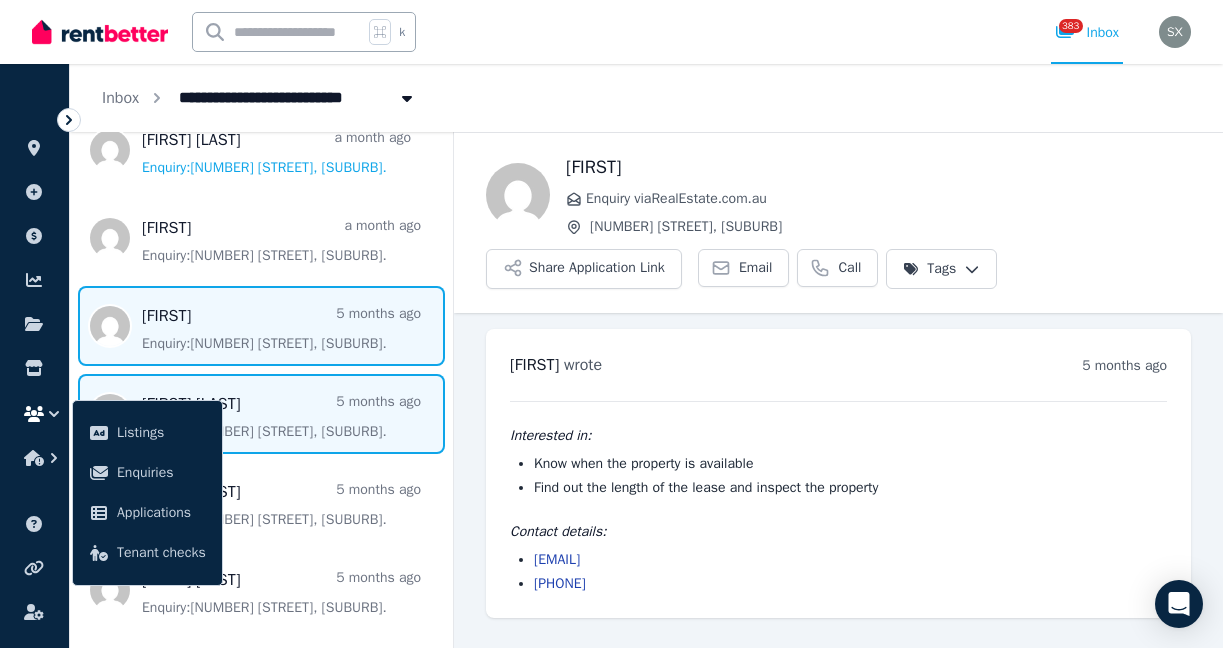 click at bounding box center [261, 414] 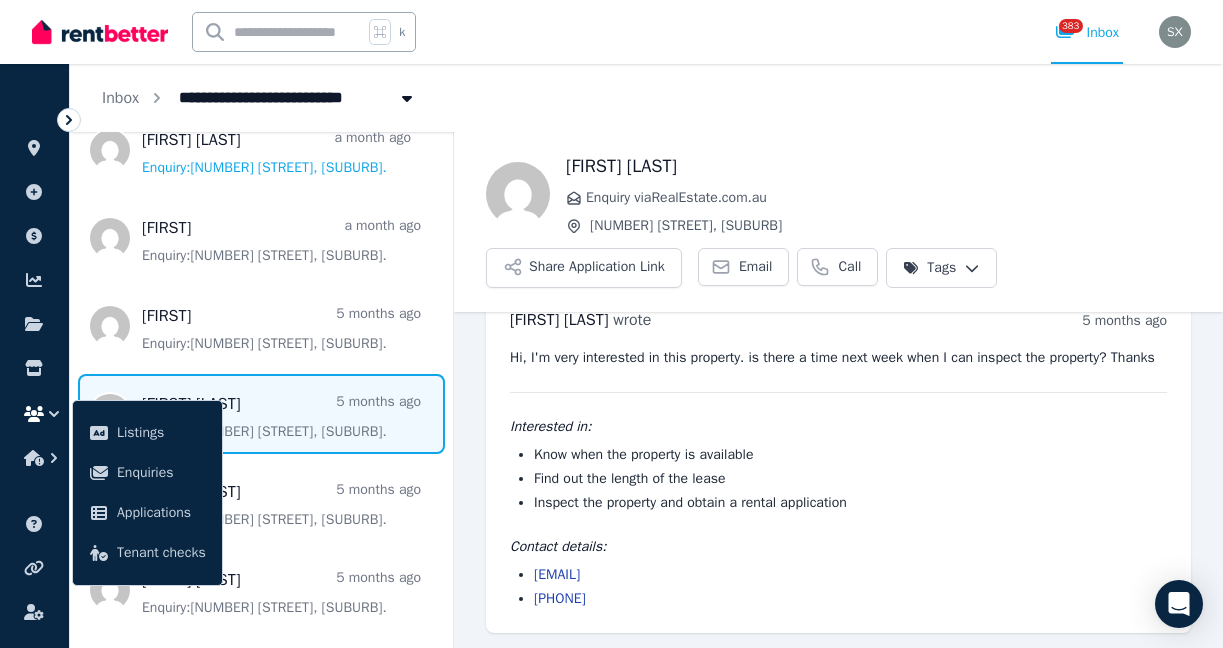 scroll, scrollTop: 66, scrollLeft: 0, axis: vertical 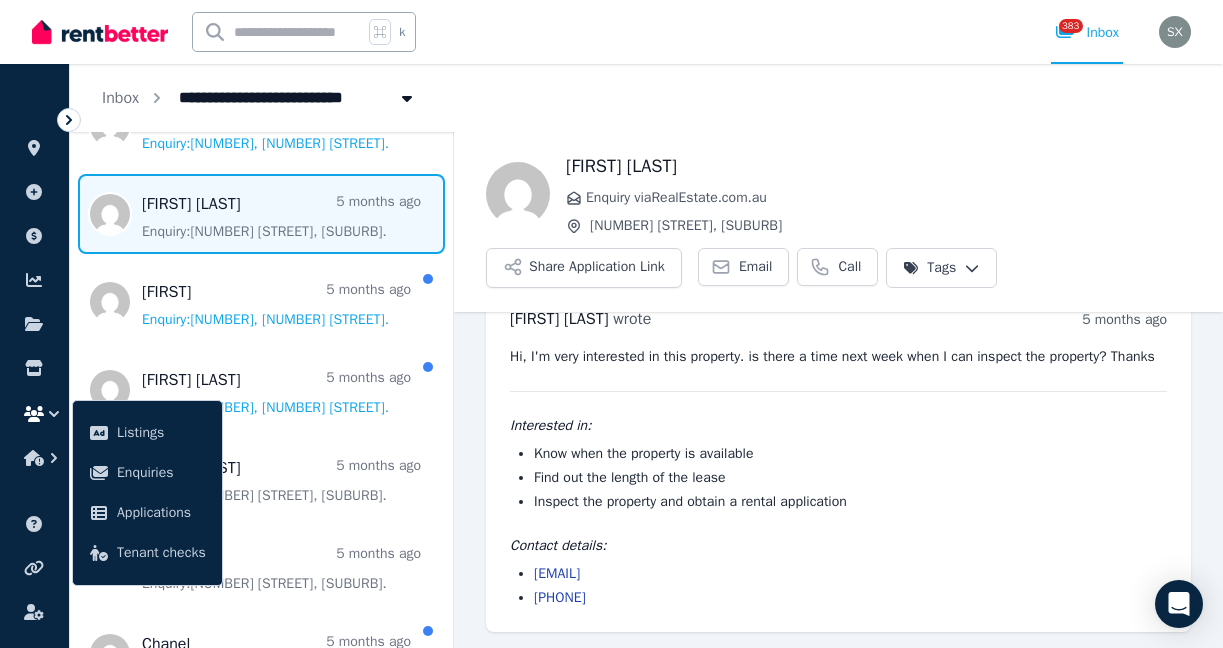 click at bounding box center [261, 214] 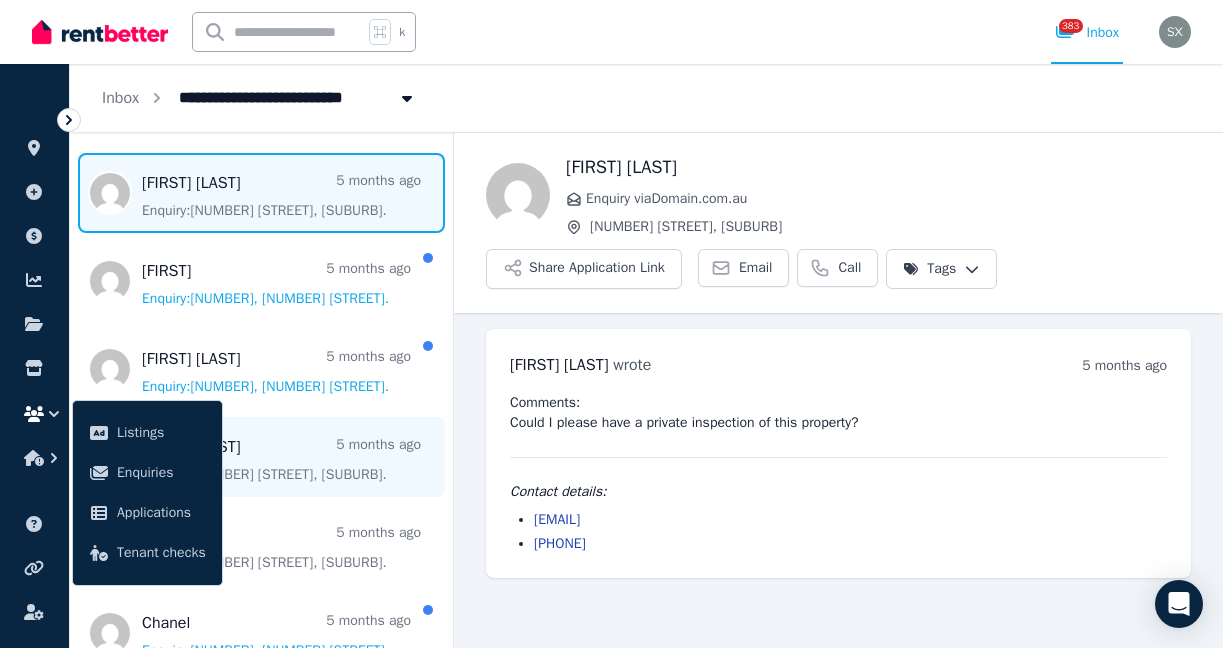 scroll, scrollTop: 2809, scrollLeft: 0, axis: vertical 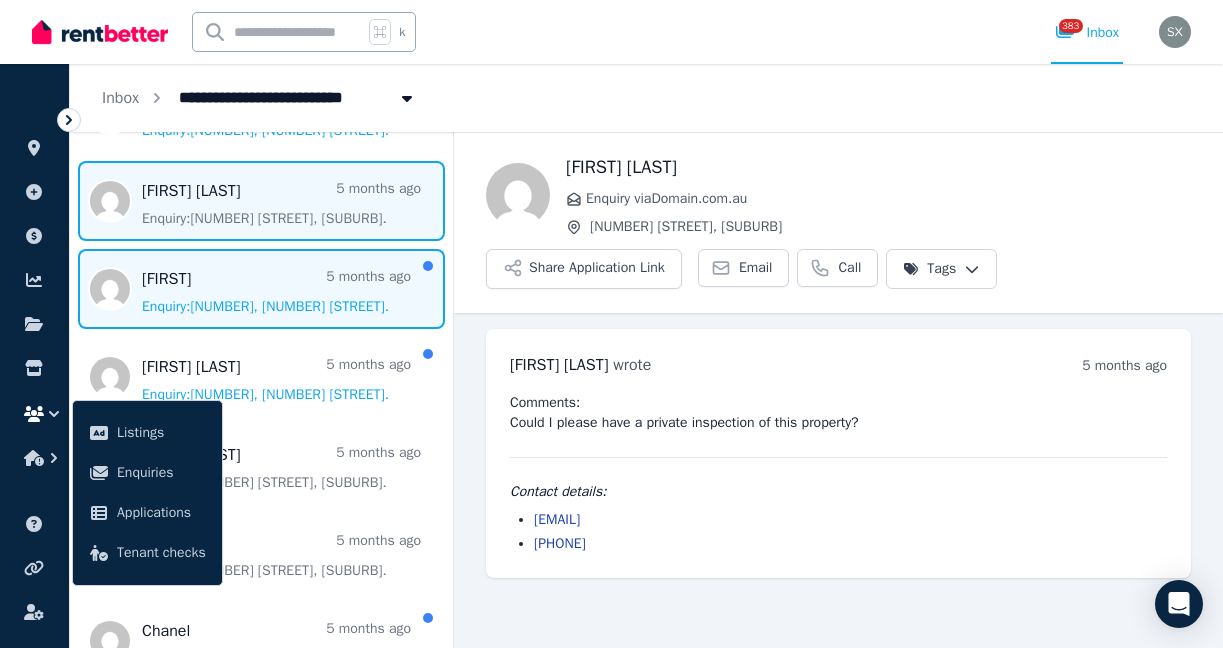 click at bounding box center (261, 289) 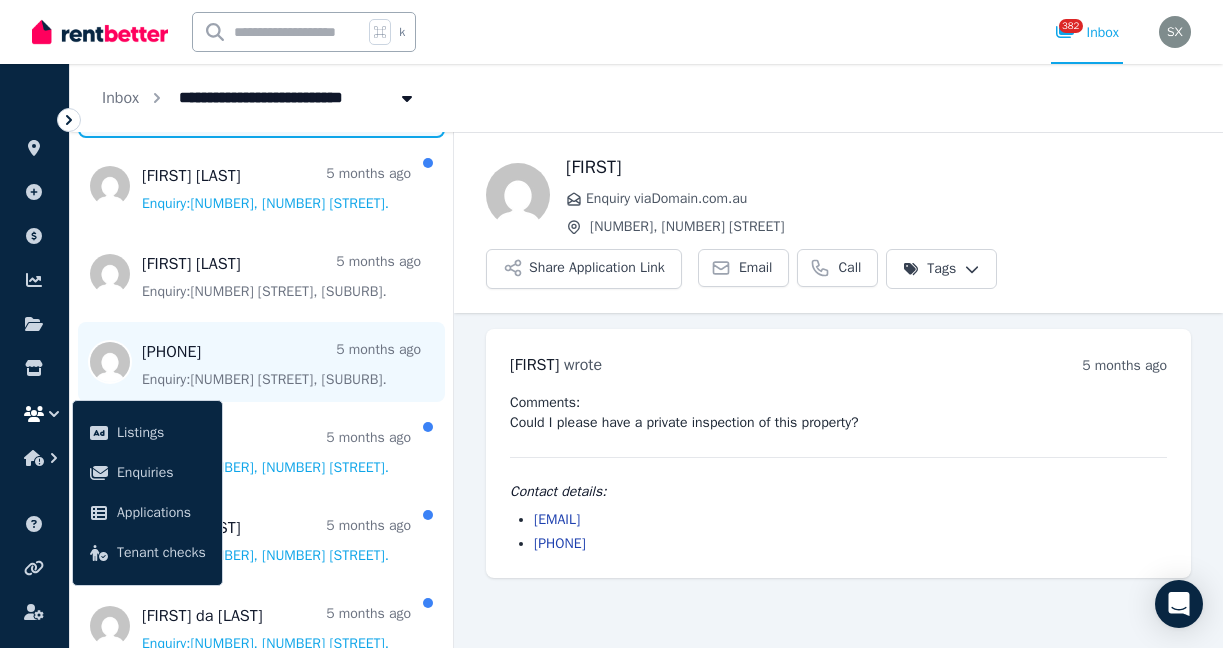 scroll, scrollTop: 3043, scrollLeft: 0, axis: vertical 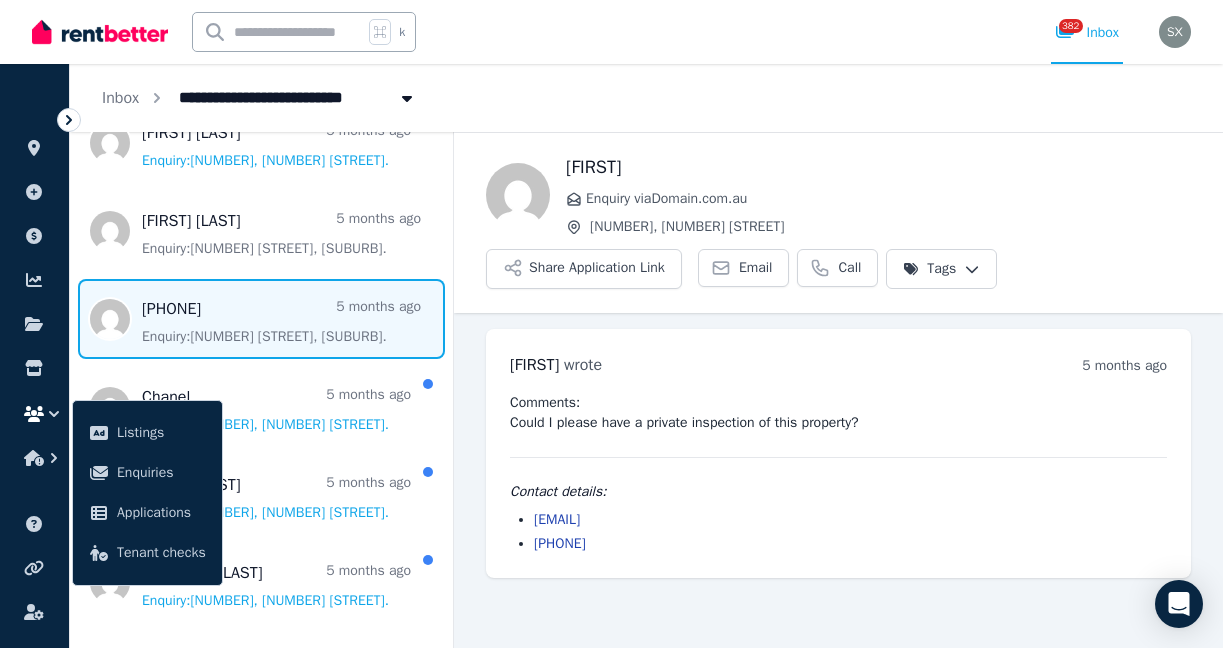 click at bounding box center [261, 319] 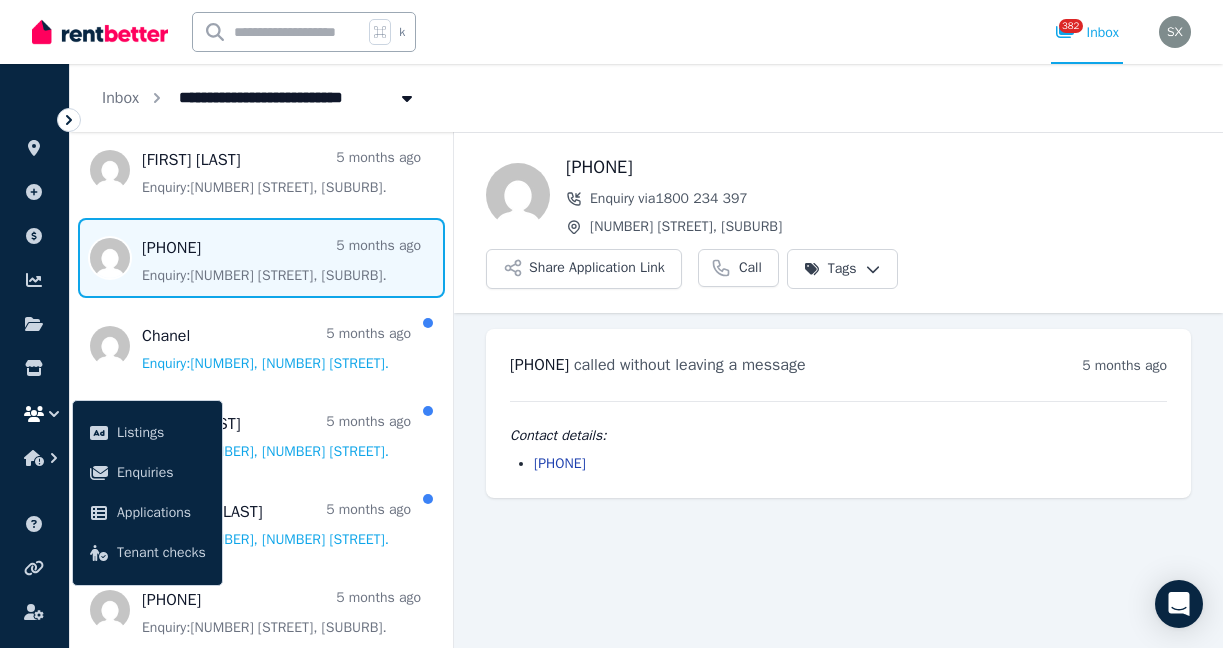 scroll, scrollTop: 3110, scrollLeft: 0, axis: vertical 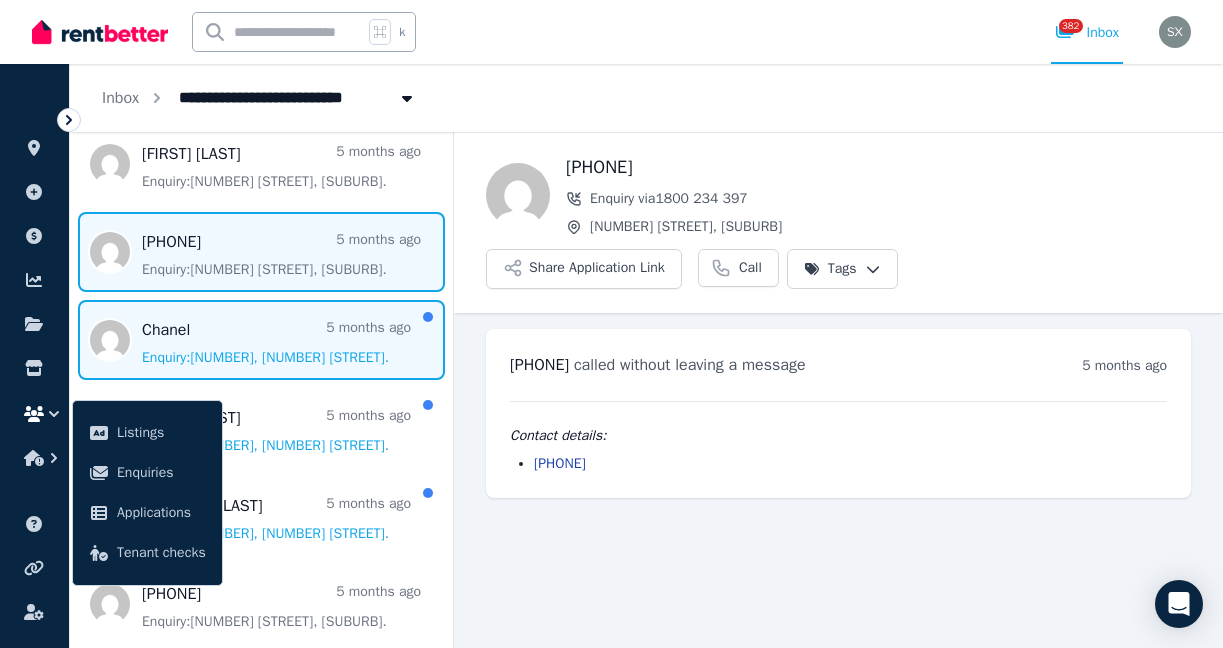 click at bounding box center (261, 340) 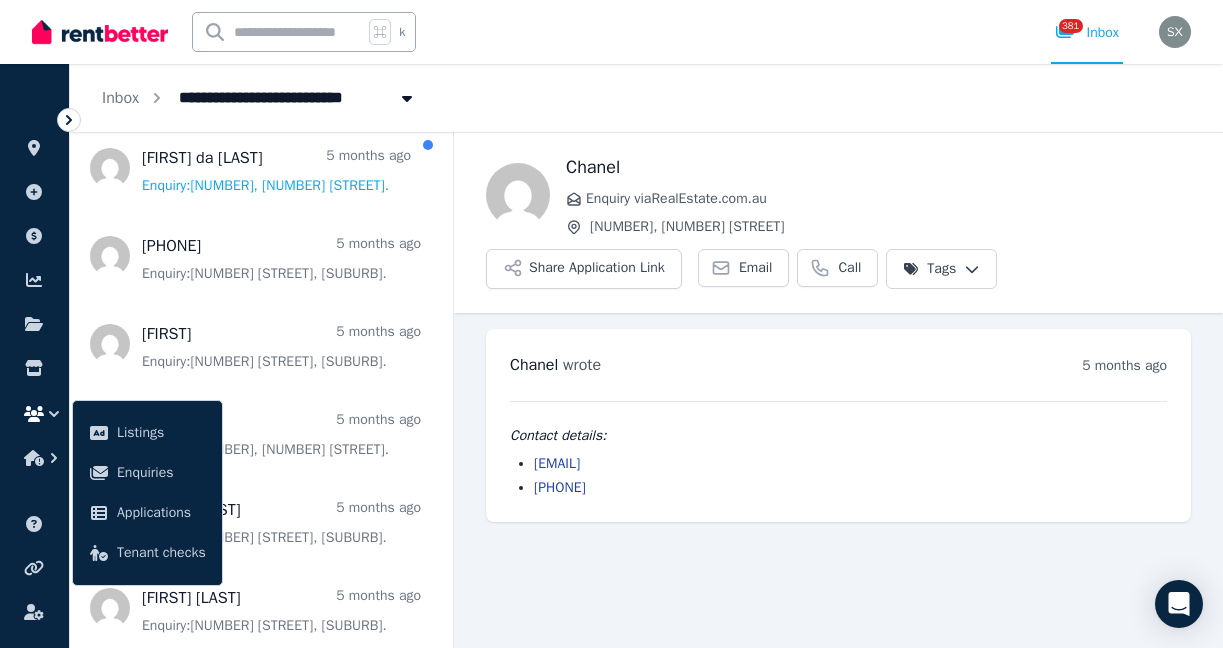 scroll, scrollTop: 3461, scrollLeft: 0, axis: vertical 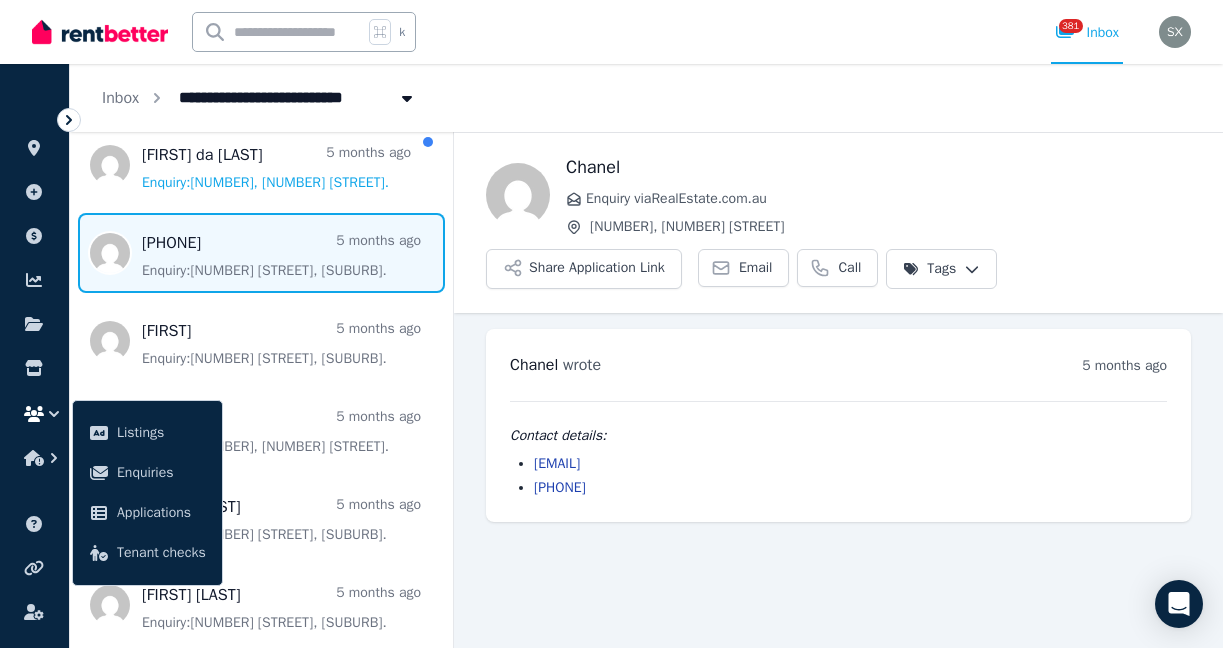 click at bounding box center [261, 253] 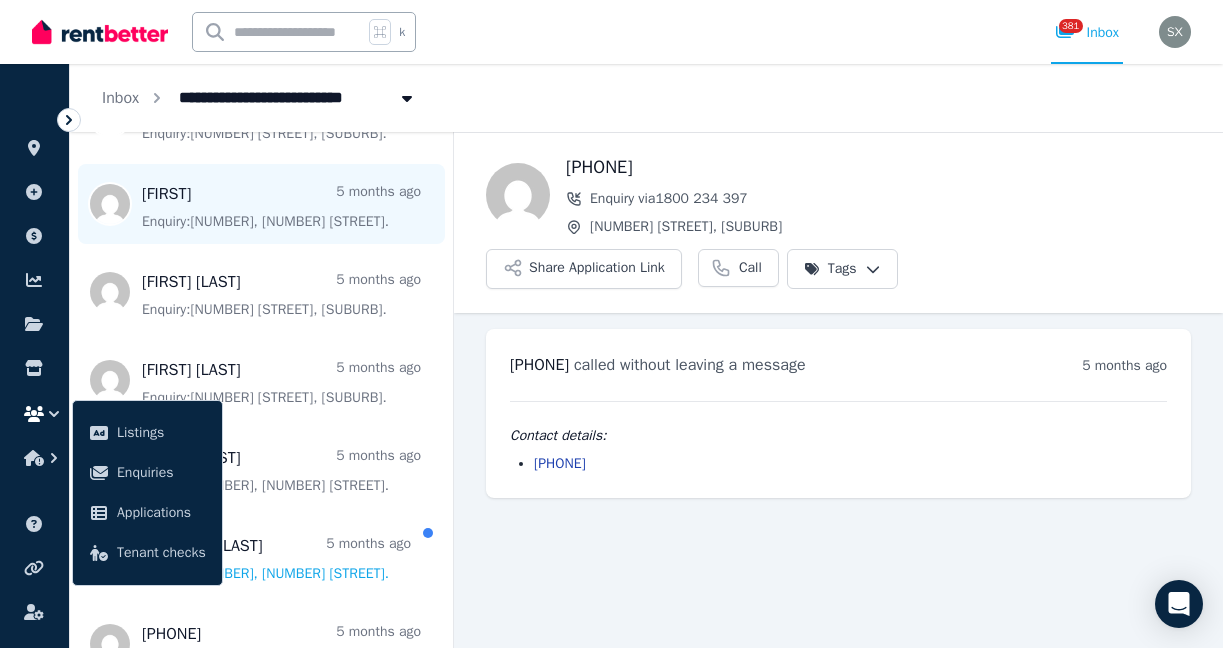 scroll, scrollTop: 3687, scrollLeft: 0, axis: vertical 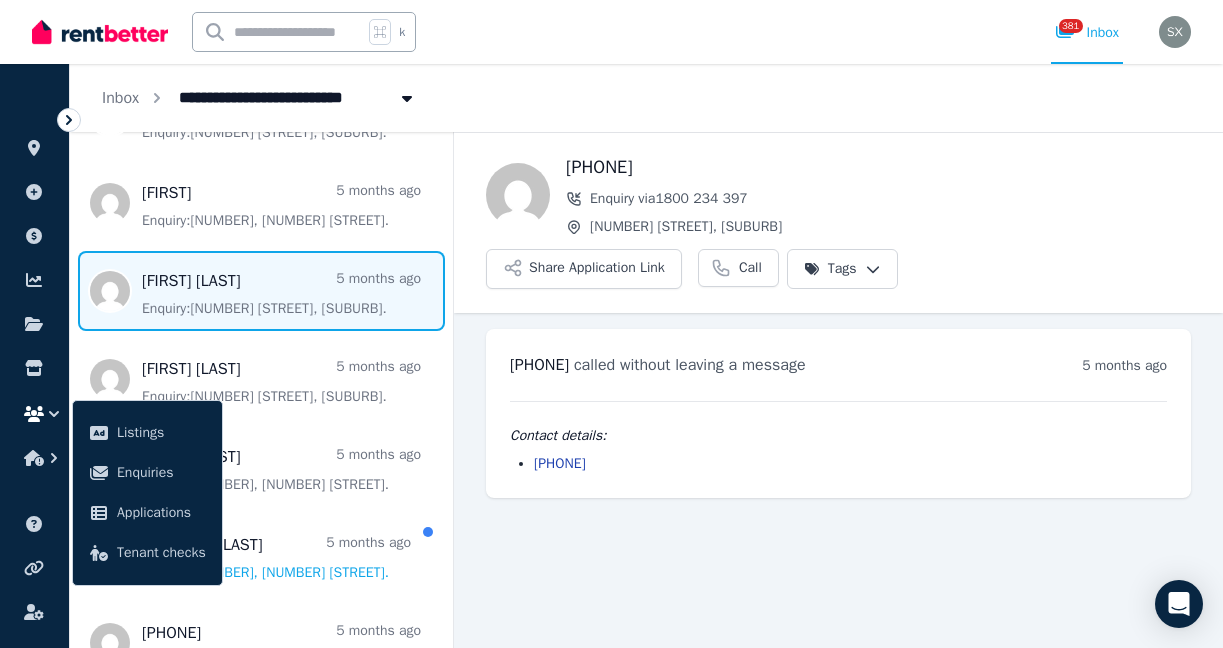 click at bounding box center (261, 291) 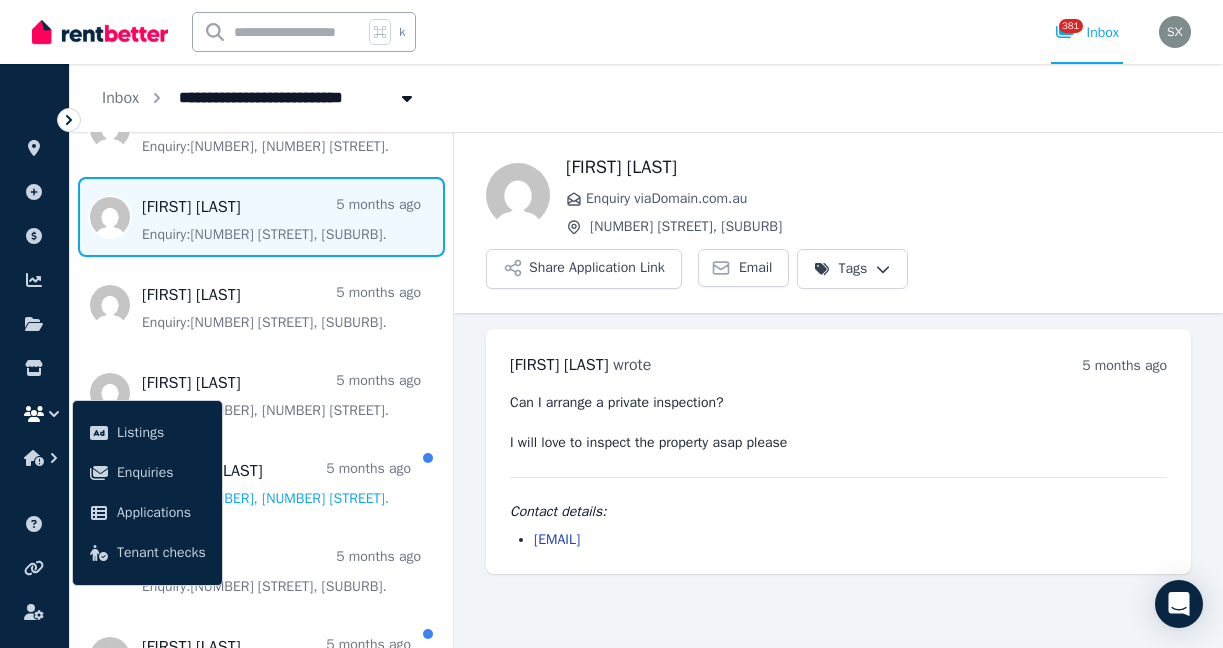 scroll, scrollTop: 3763, scrollLeft: 0, axis: vertical 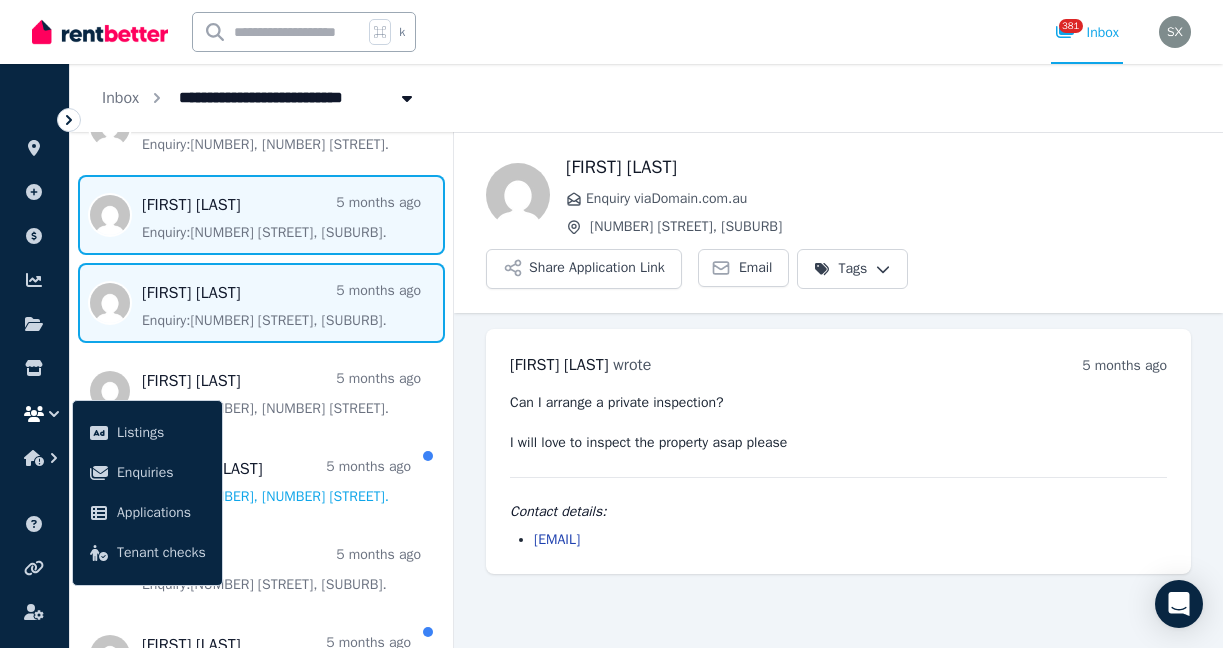 click at bounding box center (261, 303) 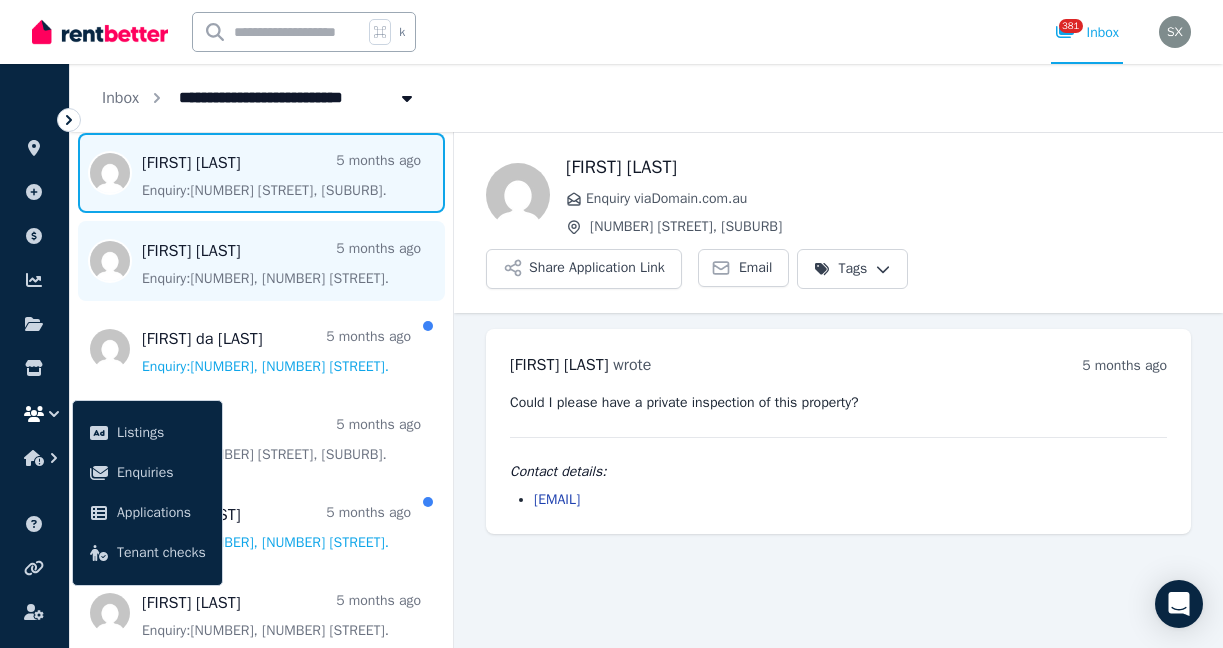scroll, scrollTop: 3948, scrollLeft: 0, axis: vertical 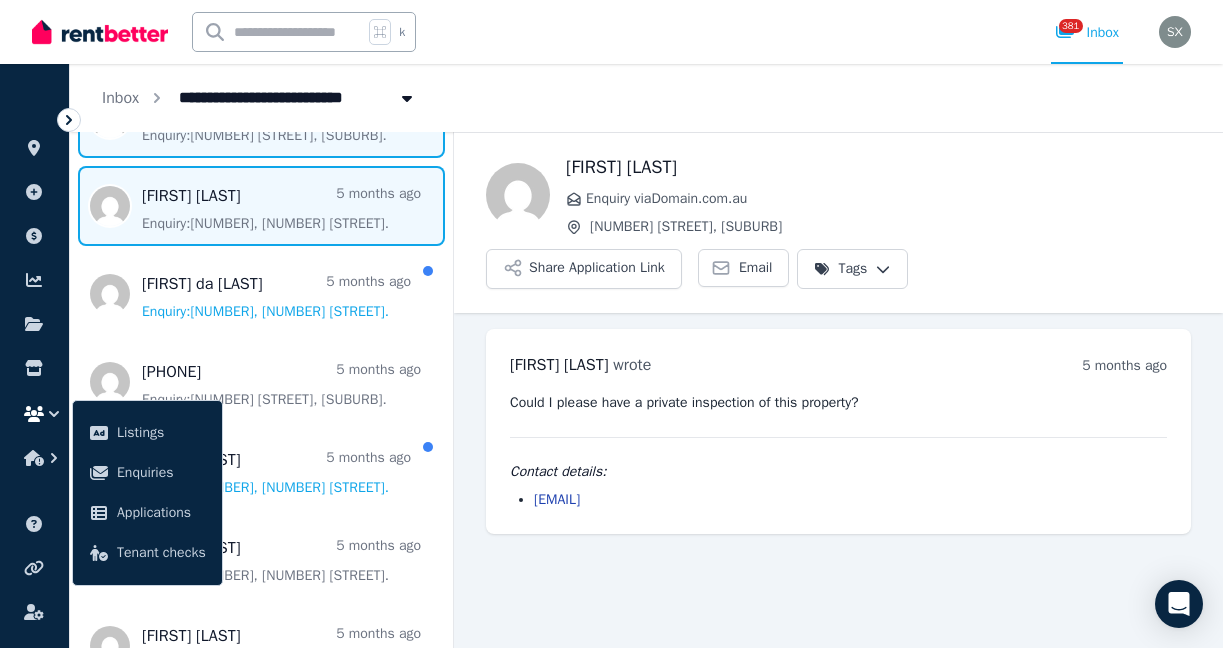 click at bounding box center [261, 206] 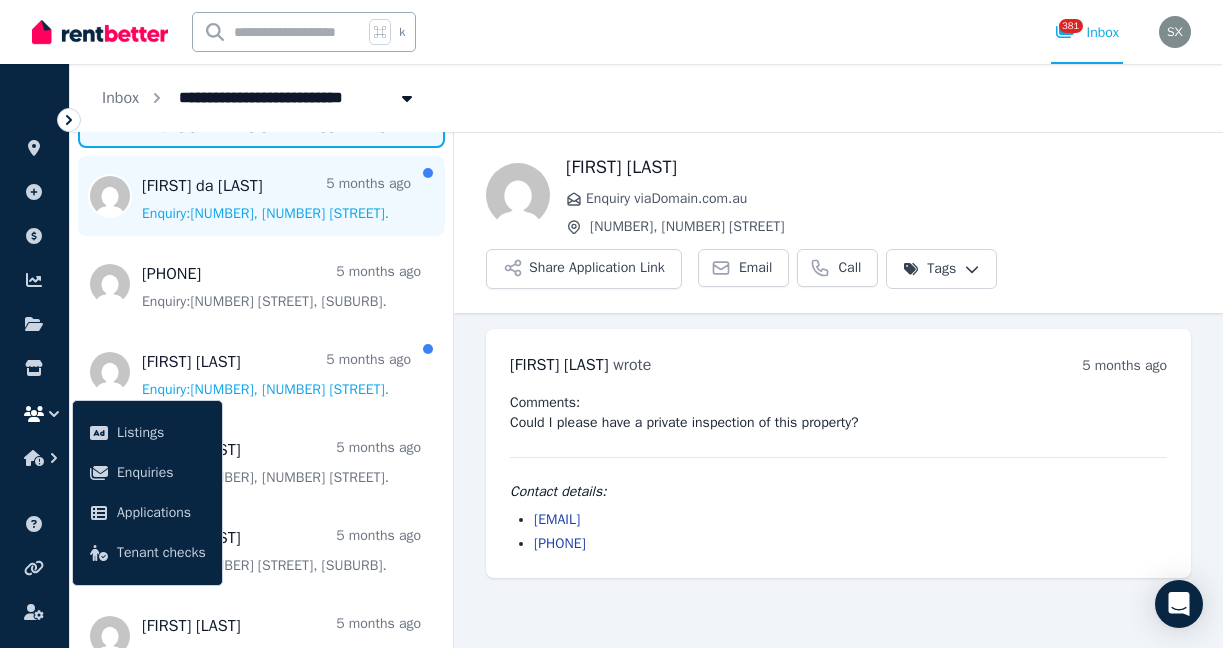scroll, scrollTop: 4053, scrollLeft: 0, axis: vertical 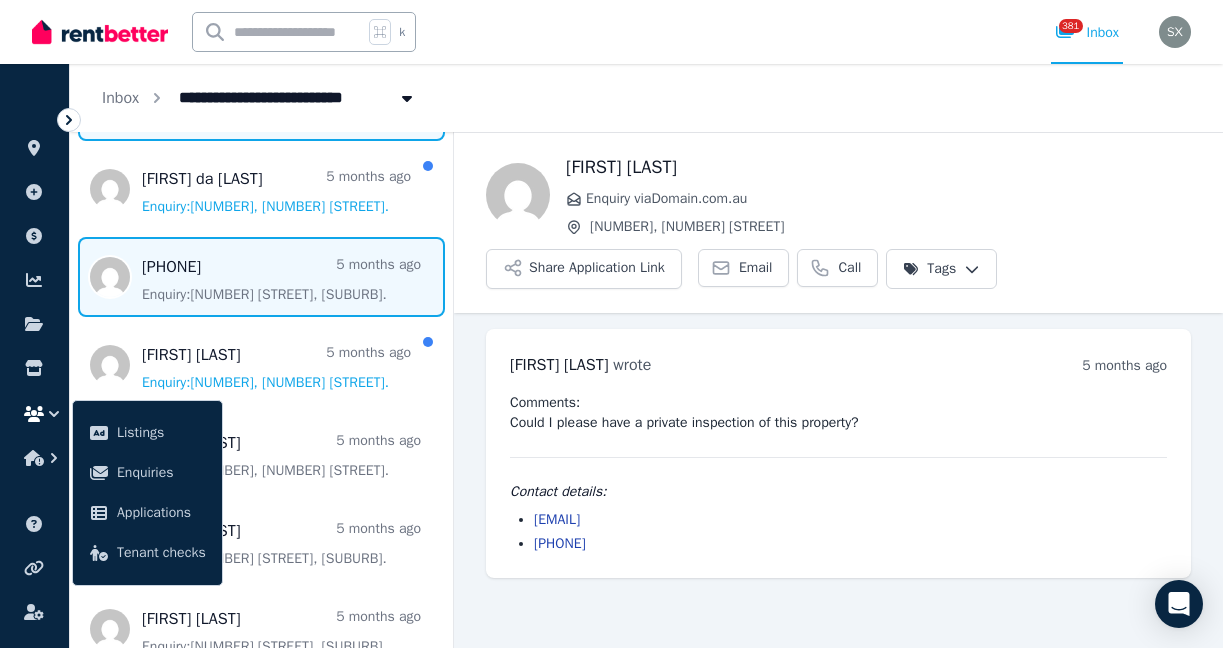click at bounding box center [261, 277] 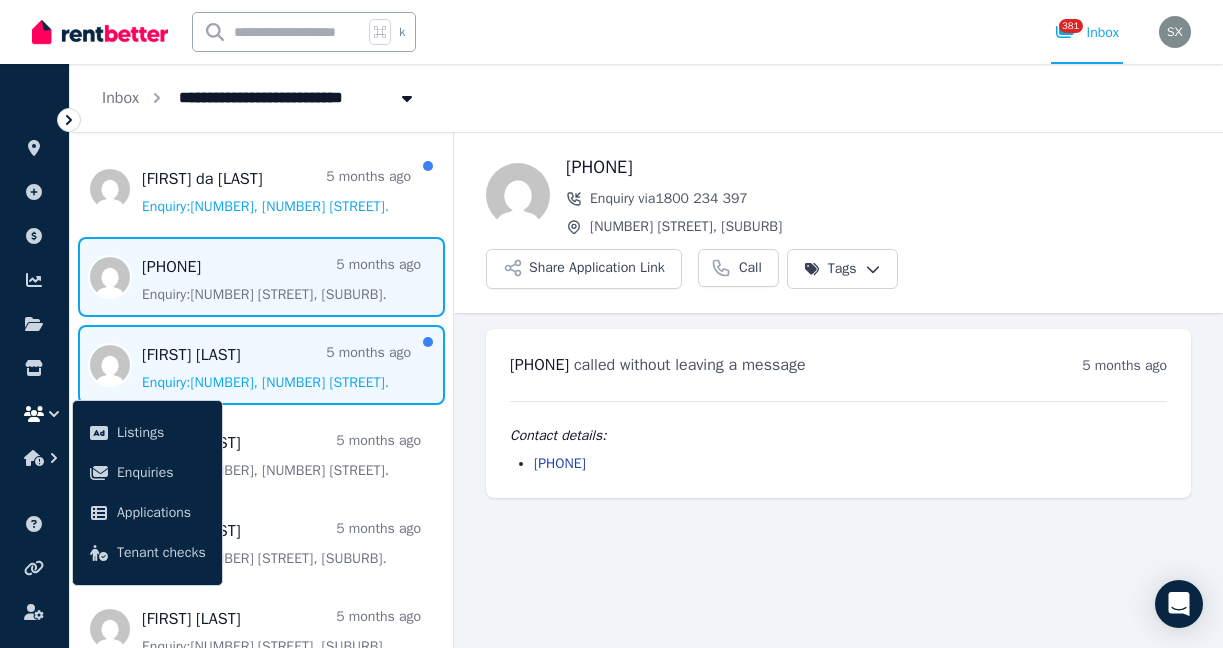 click at bounding box center (261, 365) 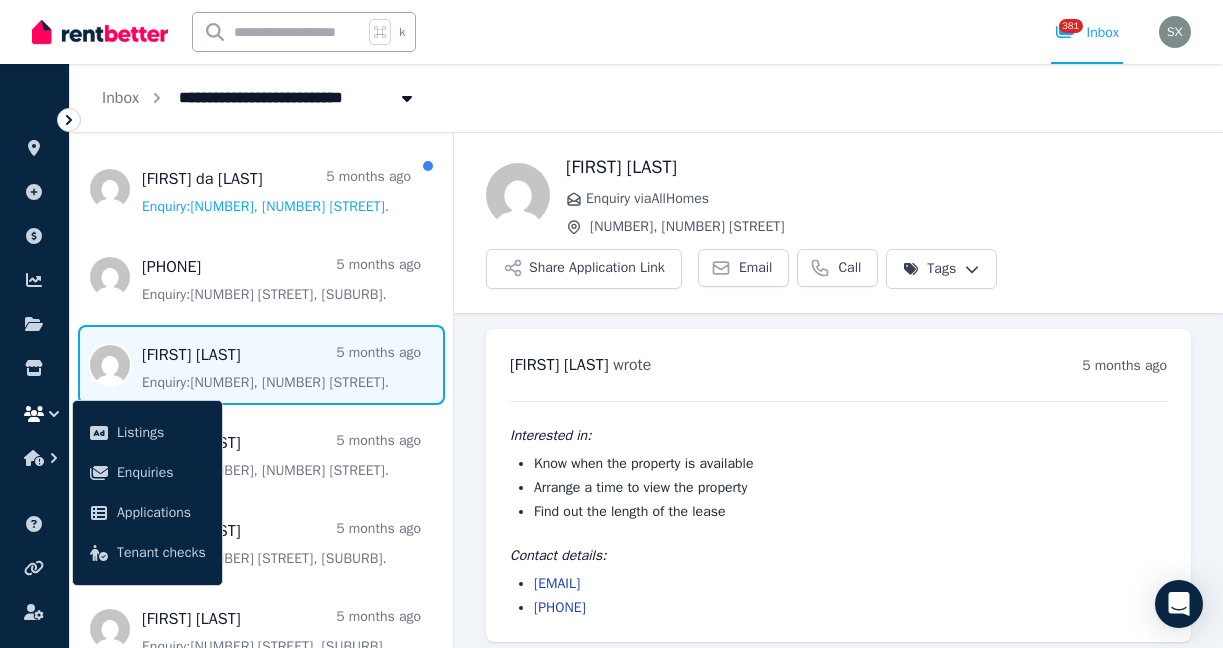 scroll, scrollTop: 10, scrollLeft: 0, axis: vertical 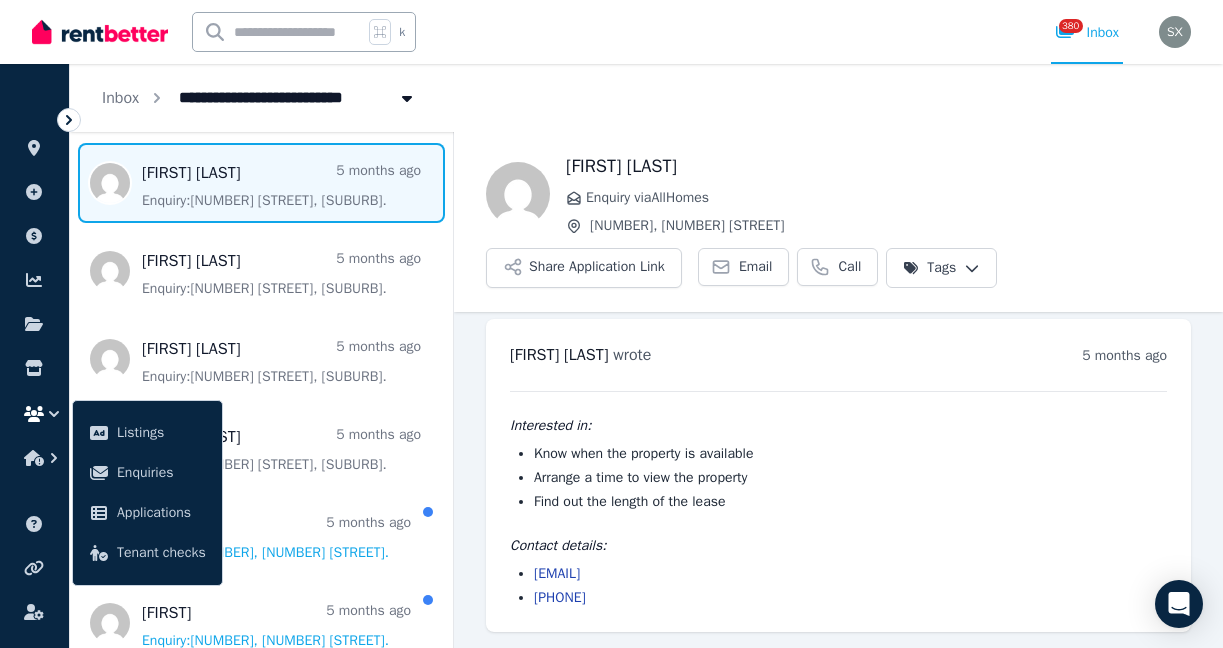 click at bounding box center (261, 183) 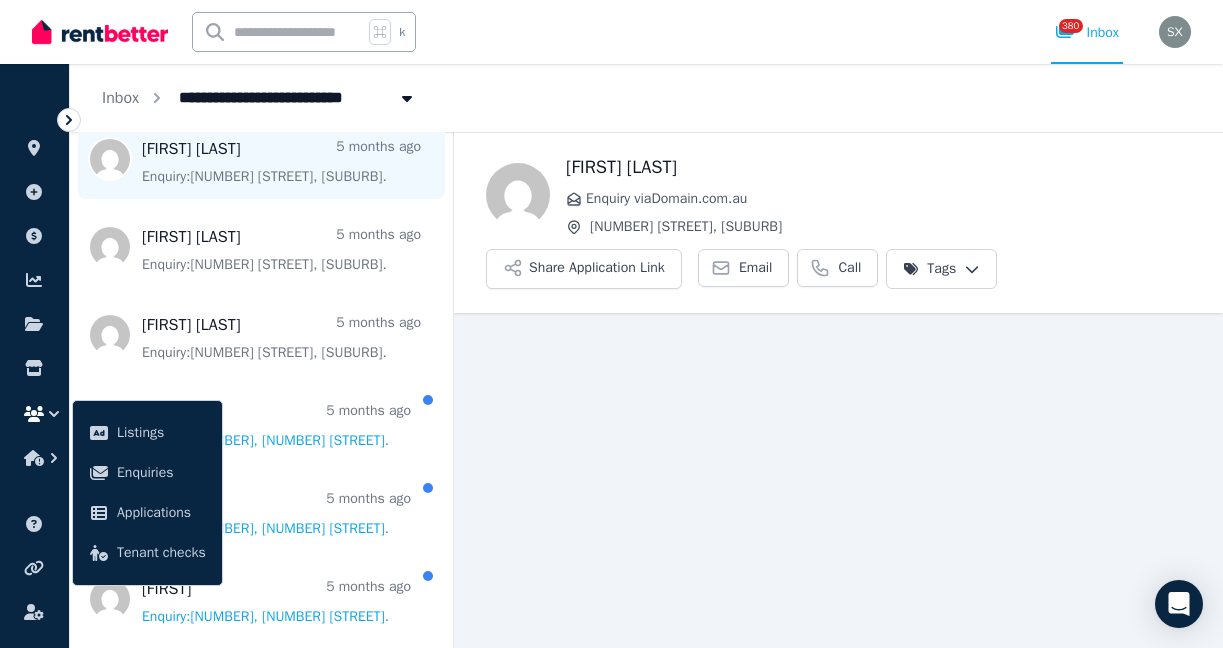 scroll, scrollTop: 4524, scrollLeft: 0, axis: vertical 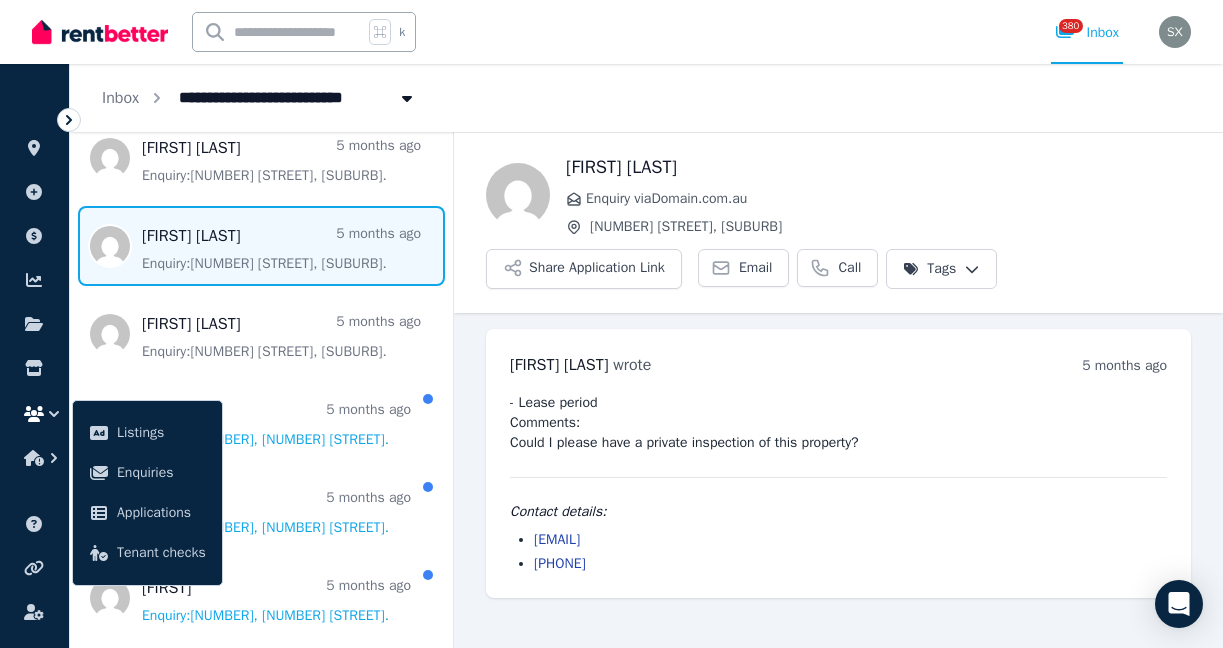 click at bounding box center (261, 246) 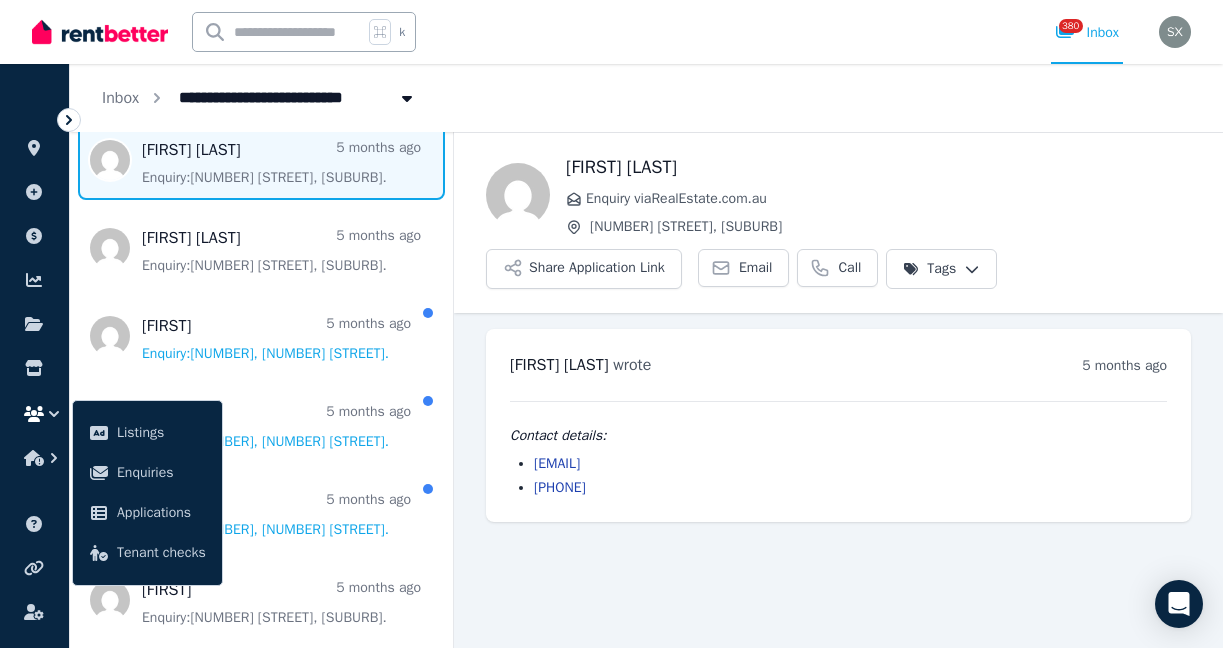 scroll, scrollTop: 4616, scrollLeft: 0, axis: vertical 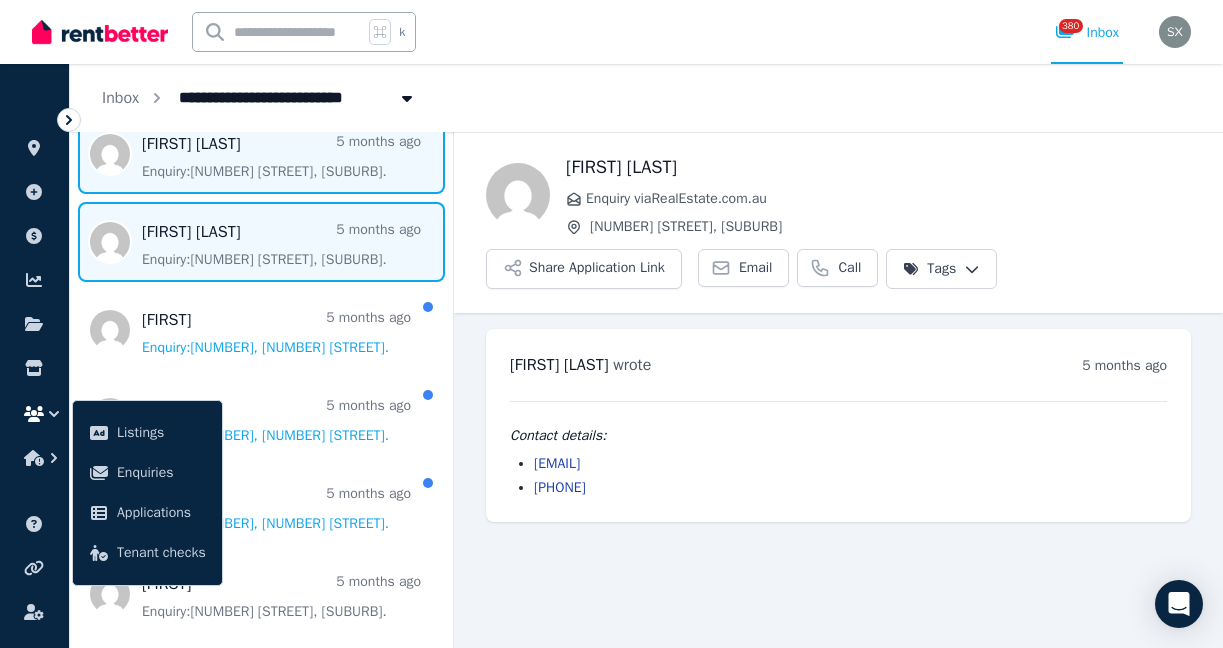click at bounding box center [261, 242] 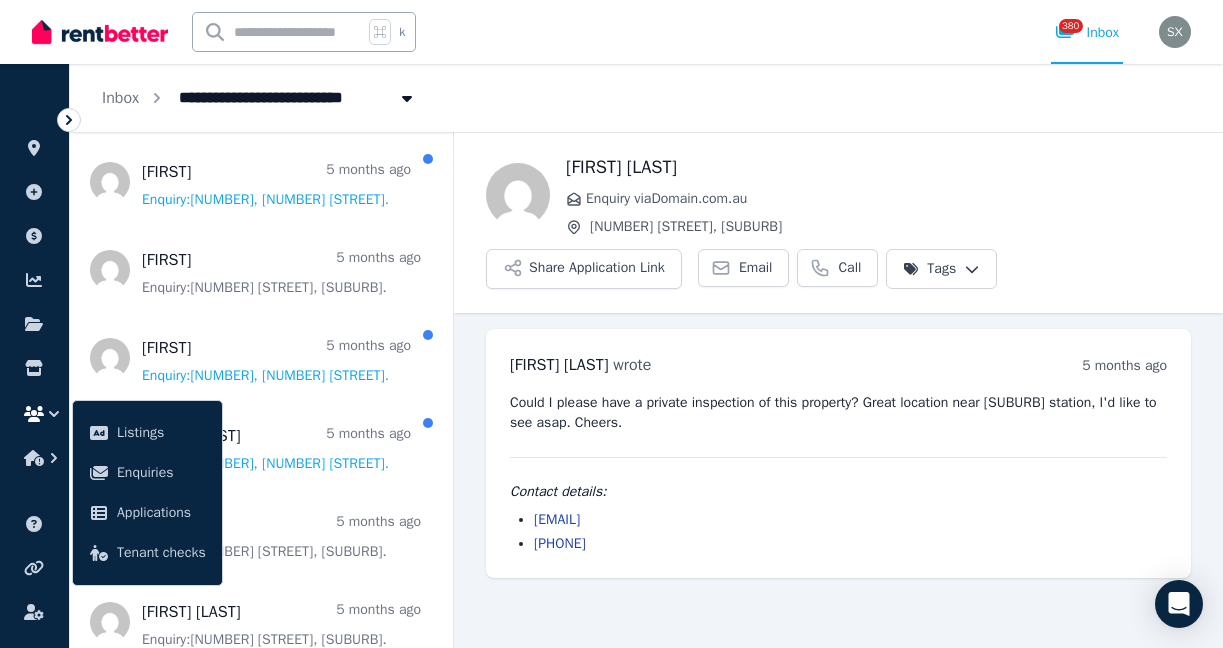 scroll, scrollTop: 4973, scrollLeft: 0, axis: vertical 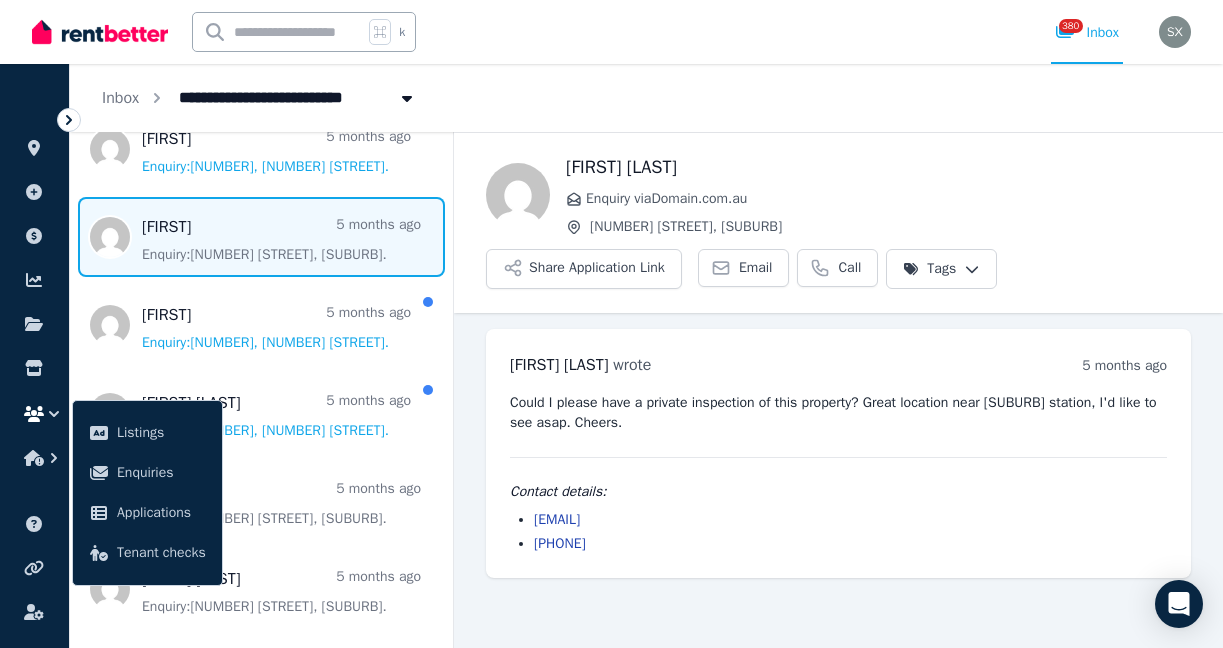 click at bounding box center [261, 237] 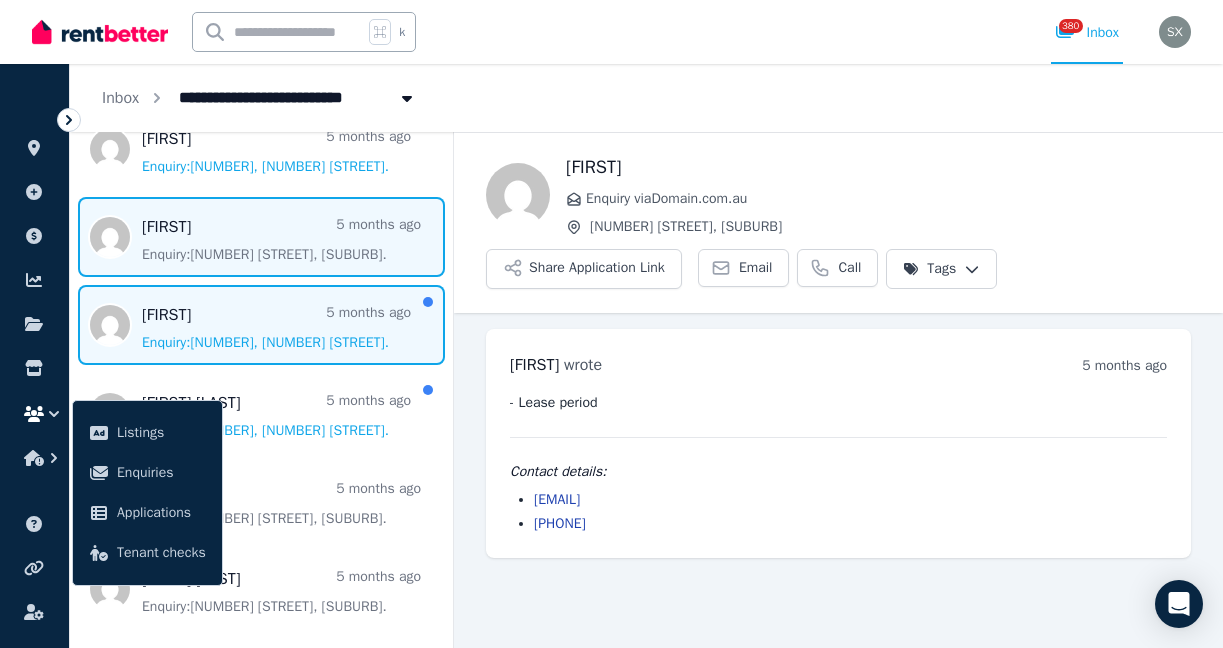click at bounding box center [261, 325] 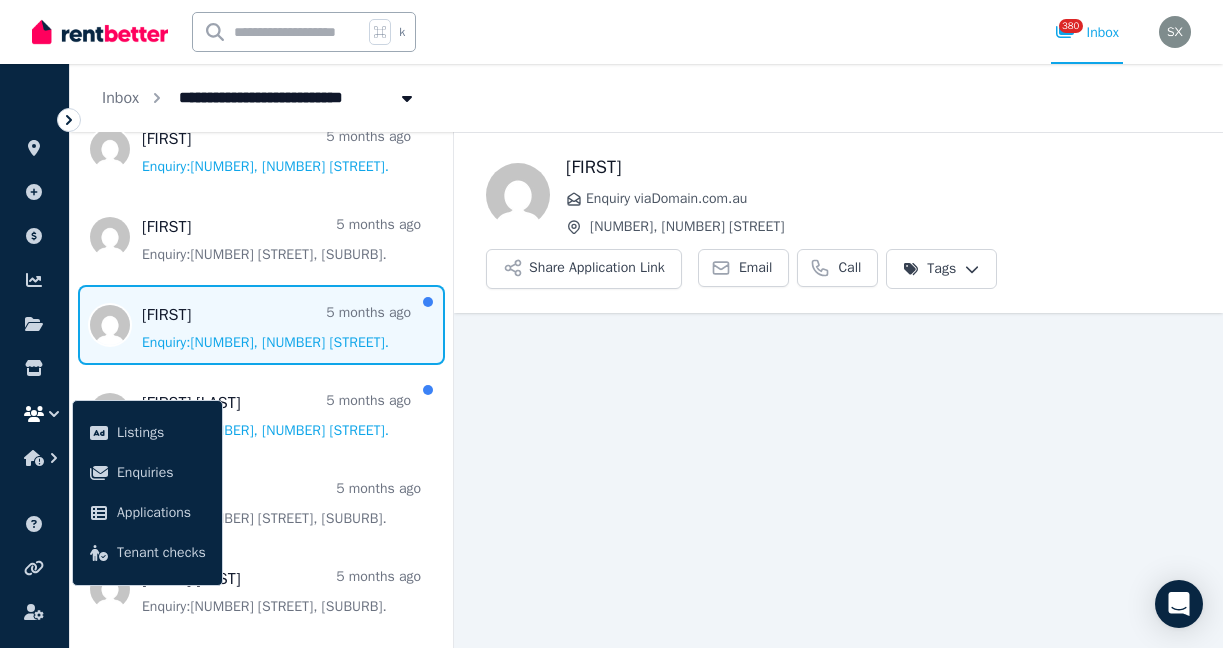 scroll, scrollTop: 26, scrollLeft: 0, axis: vertical 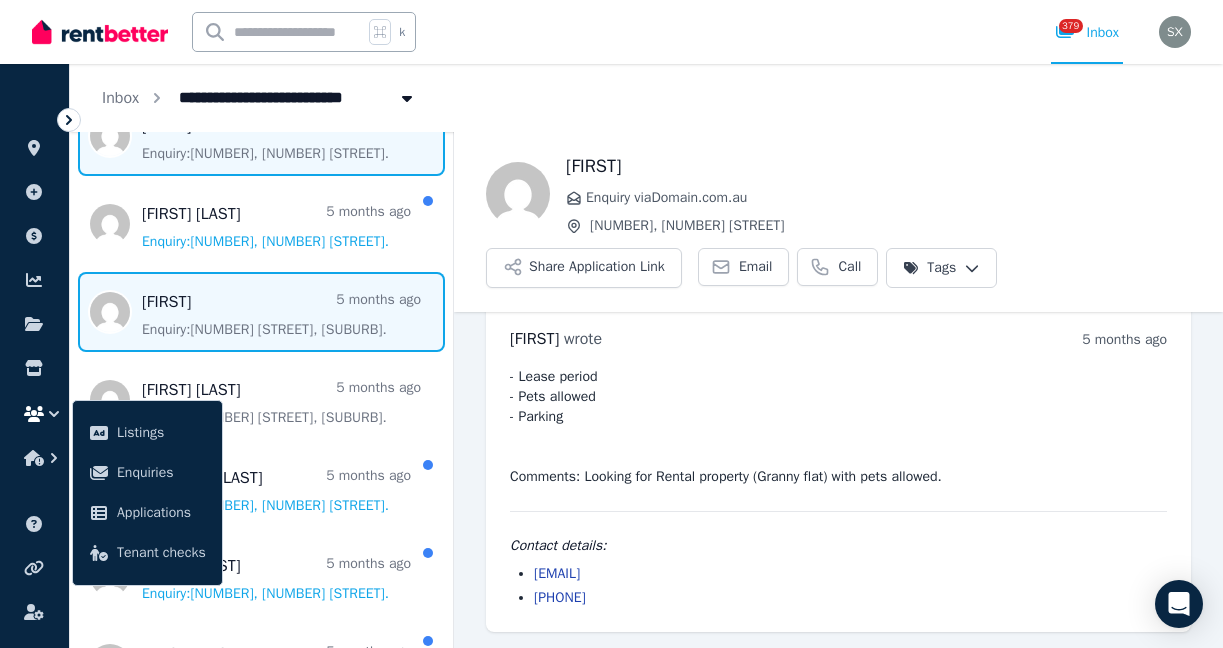 click at bounding box center [261, 312] 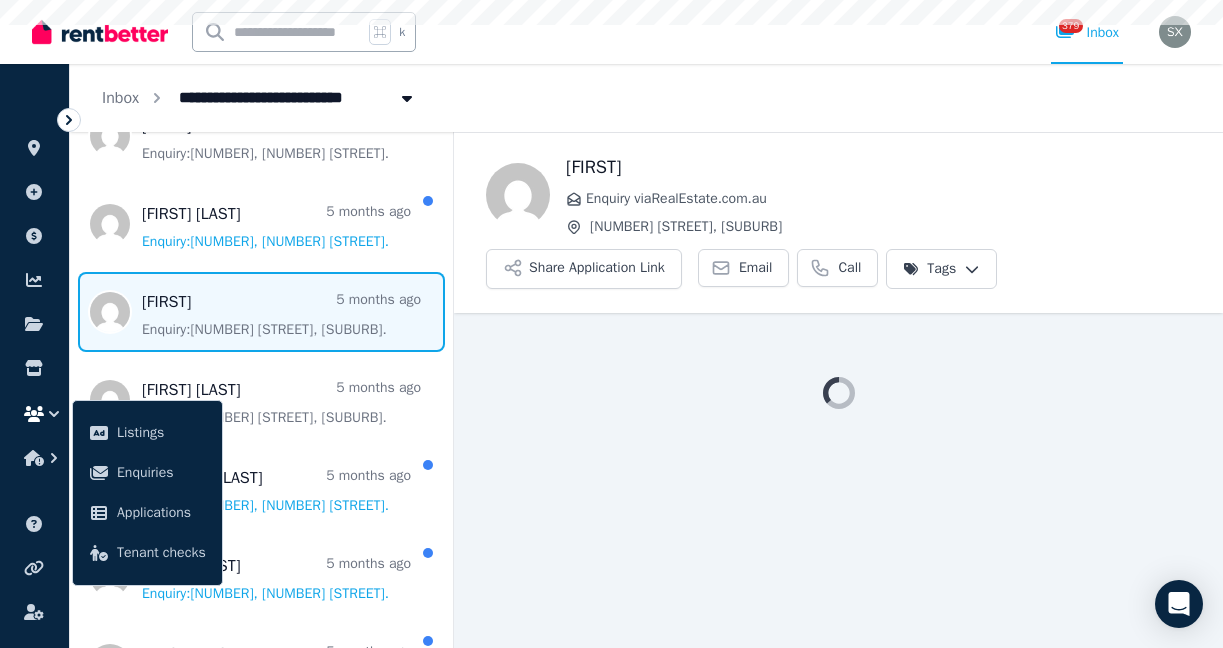 scroll, scrollTop: 0, scrollLeft: 0, axis: both 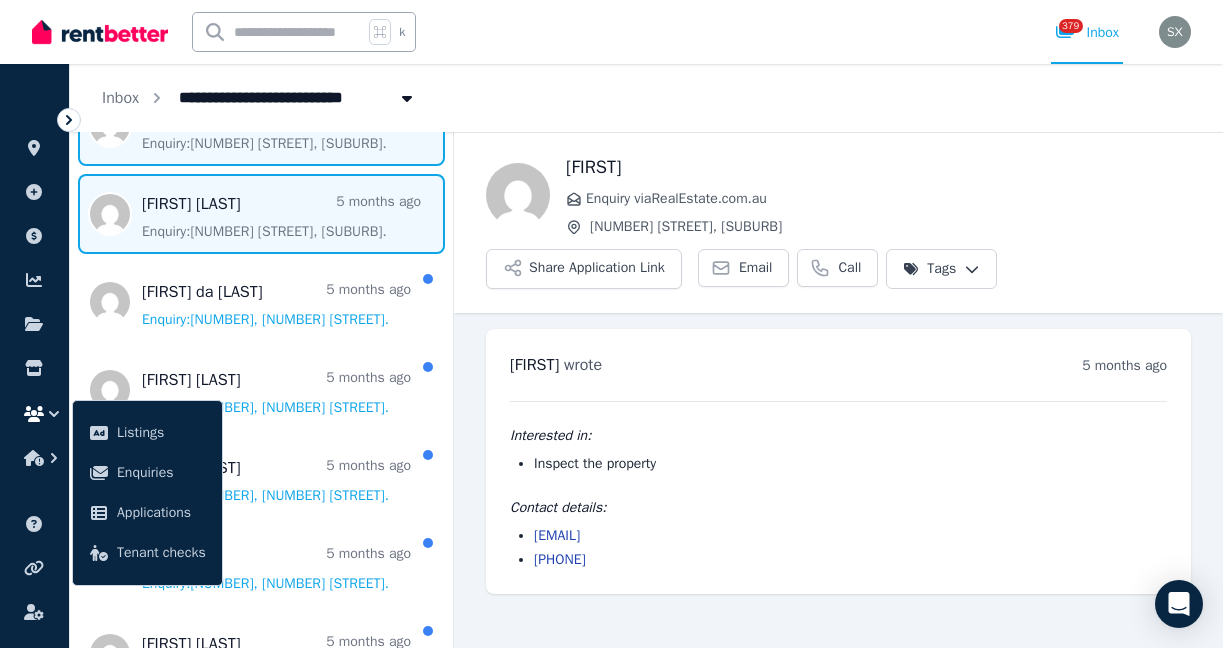 click at bounding box center (261, 214) 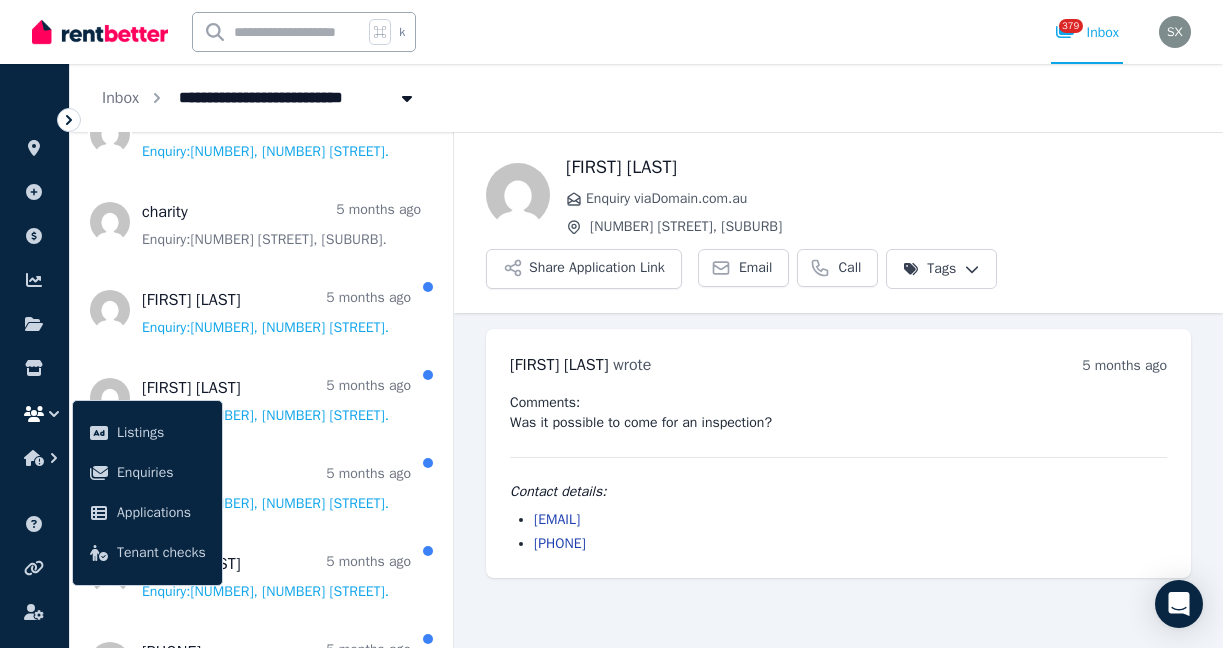 scroll, scrollTop: 5873, scrollLeft: 0, axis: vertical 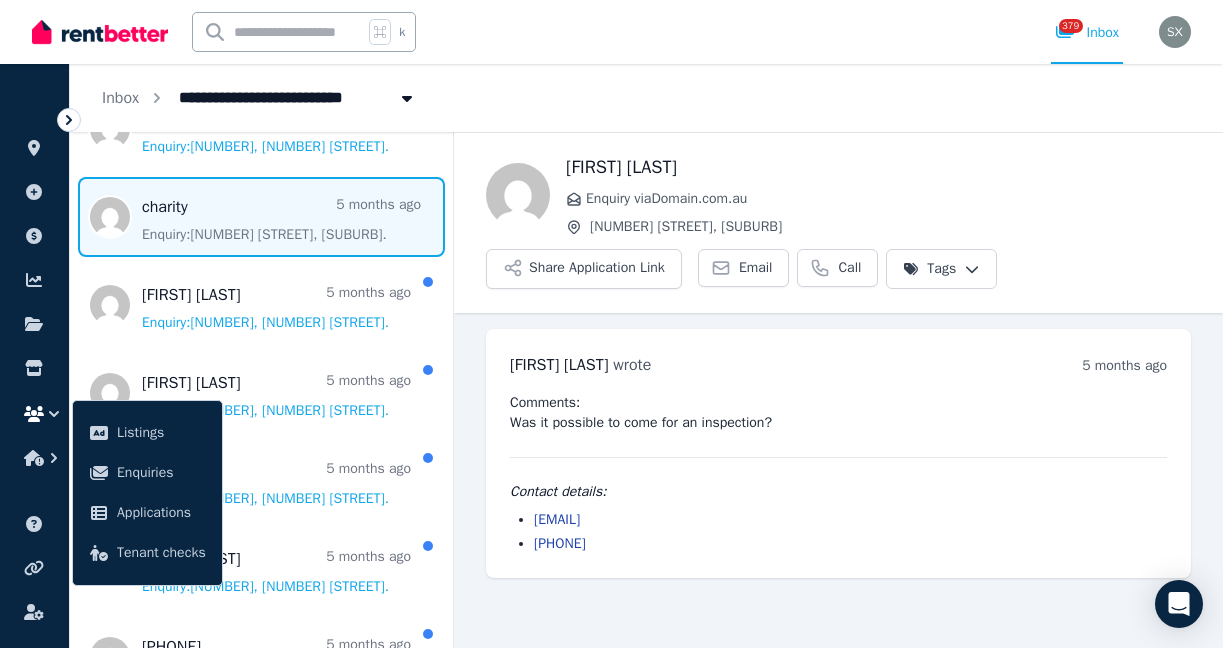 click at bounding box center (261, 217) 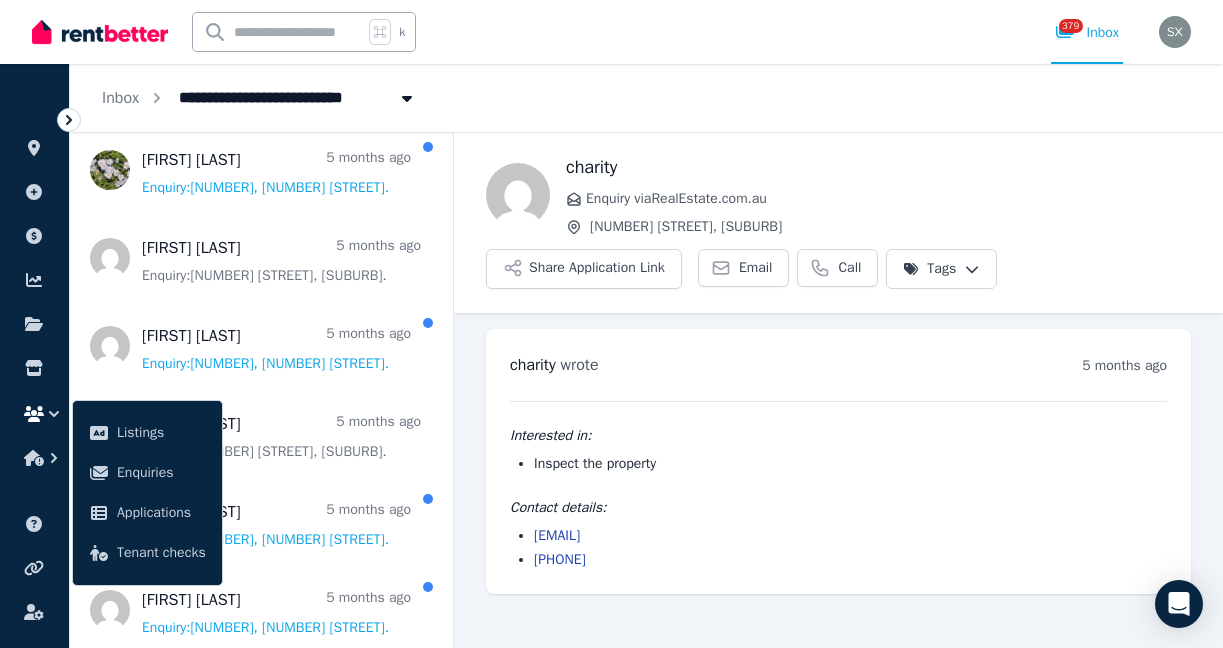scroll, scrollTop: 6713, scrollLeft: 0, axis: vertical 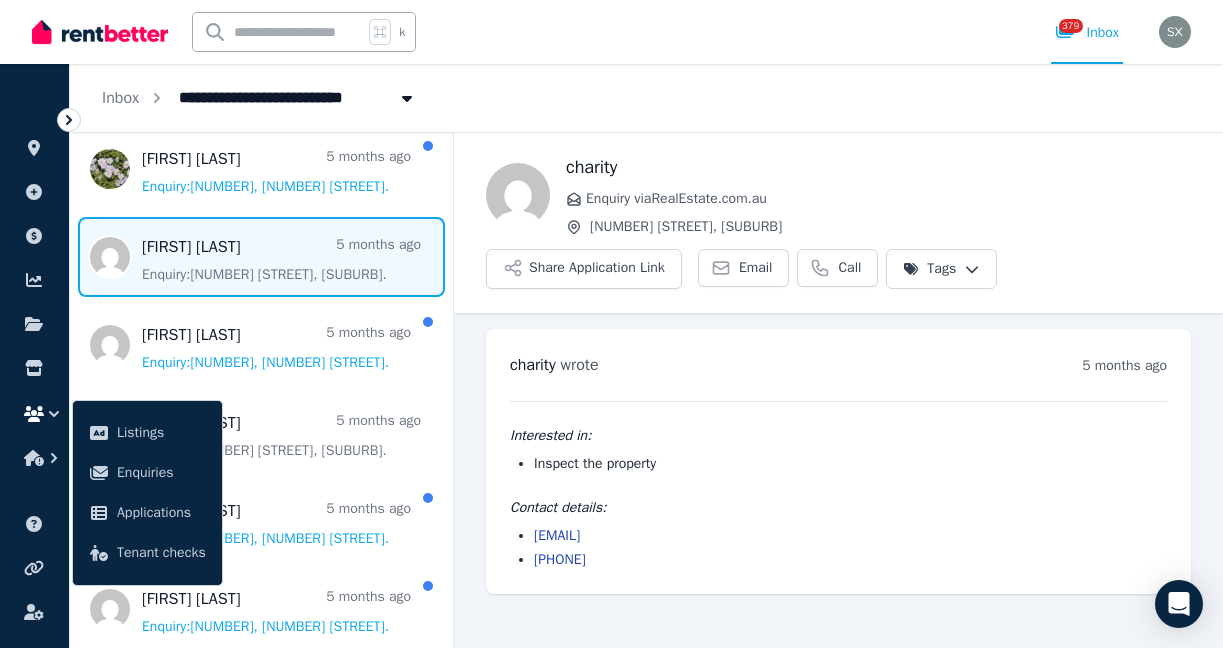 click at bounding box center (261, 257) 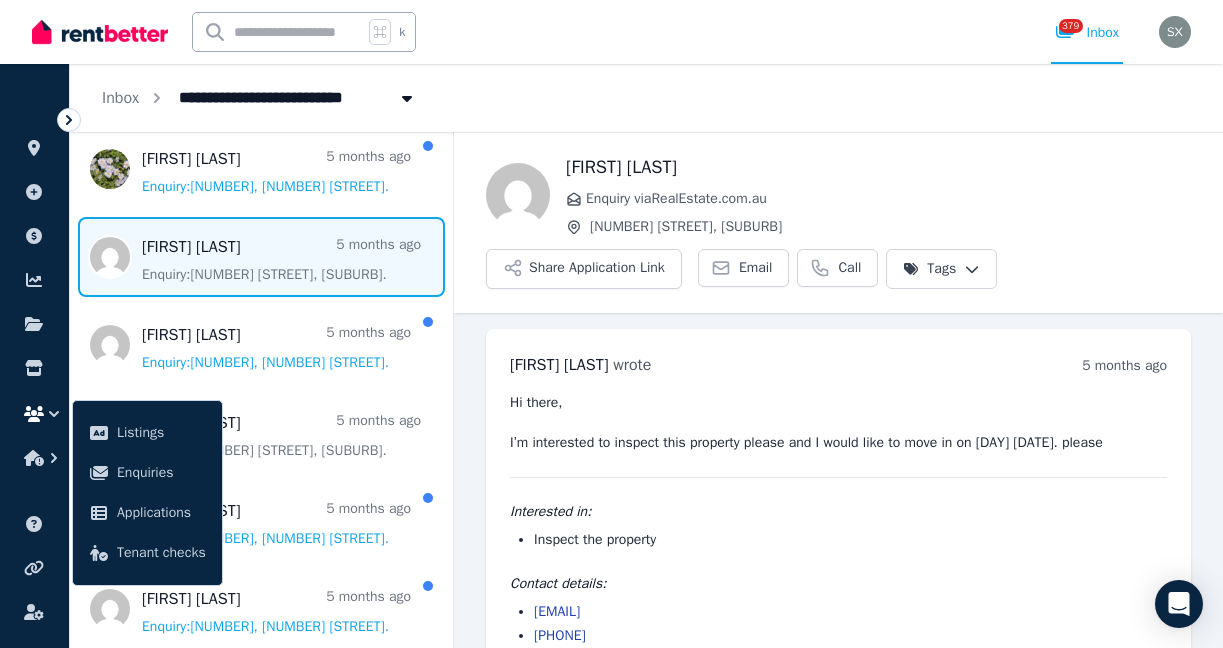 scroll, scrollTop: 38, scrollLeft: 0, axis: vertical 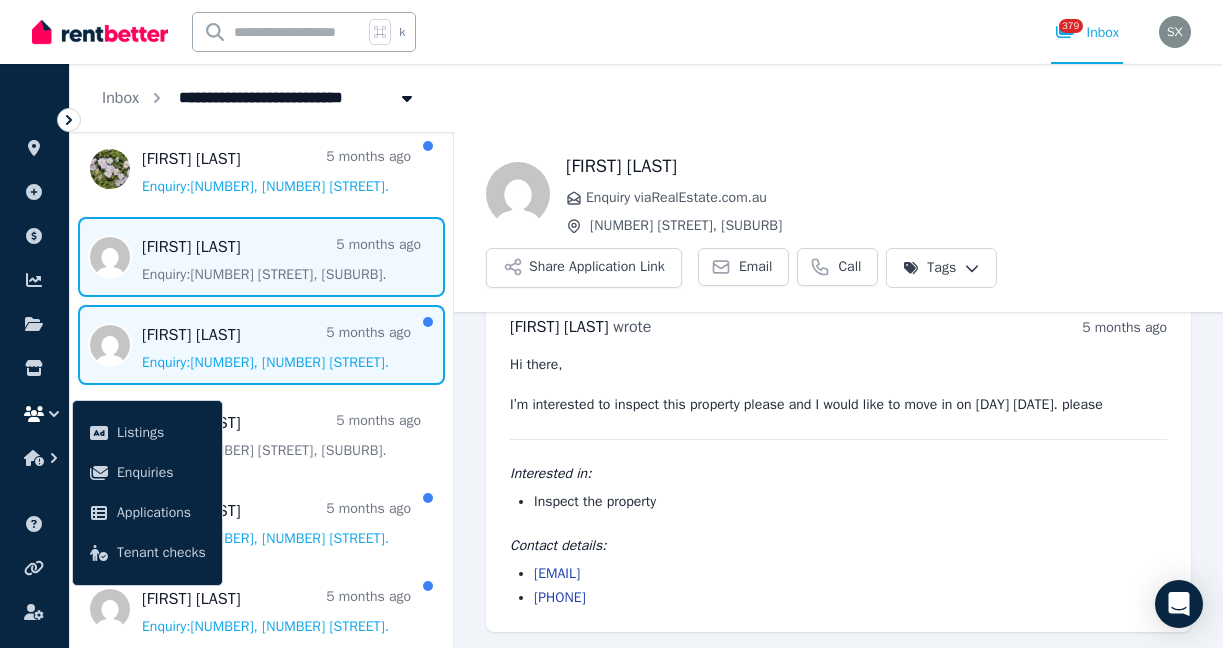 click at bounding box center [261, 345] 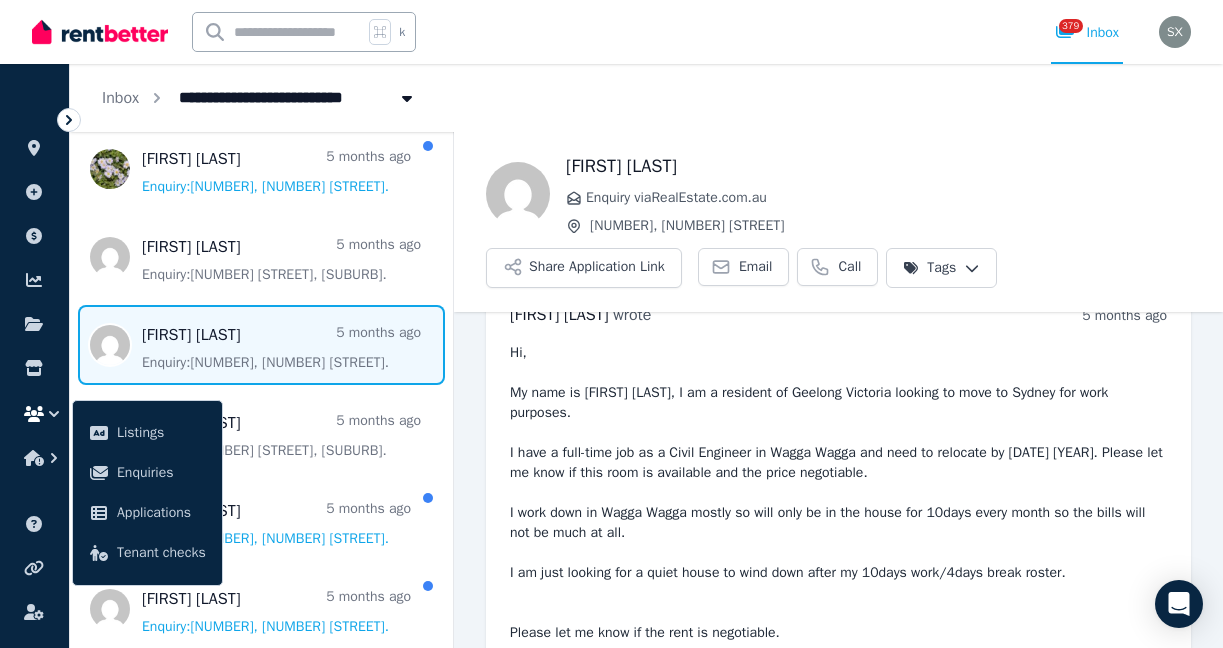 scroll, scrollTop: 194, scrollLeft: 0, axis: vertical 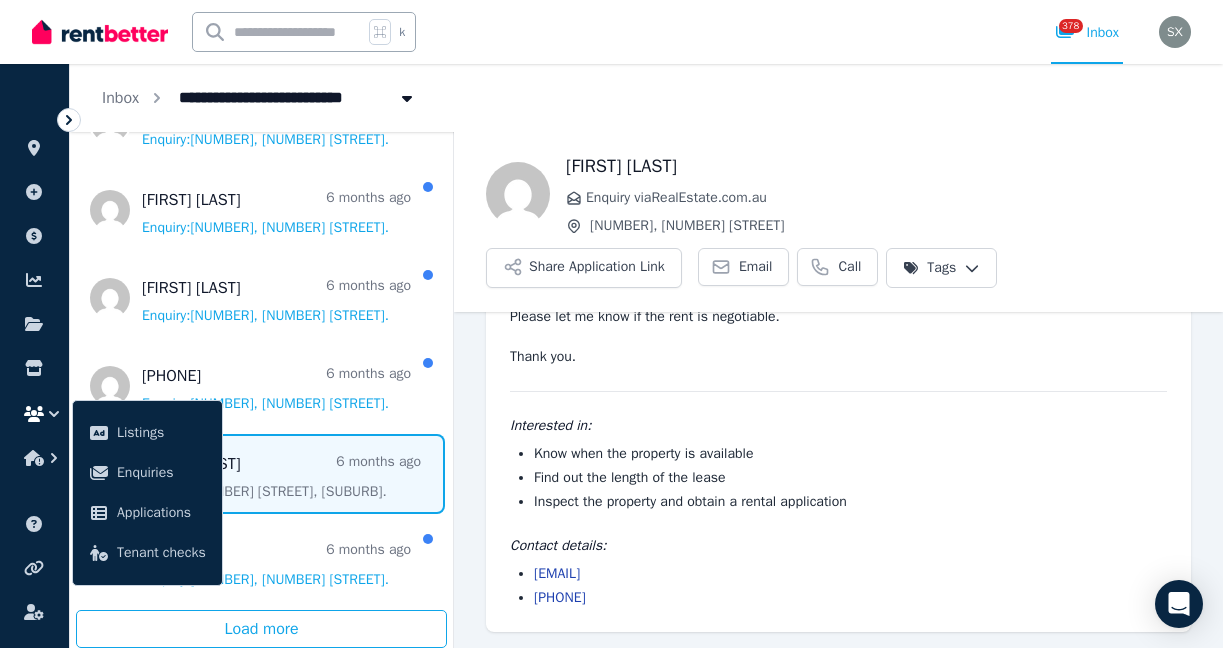 click at bounding box center [261, 474] 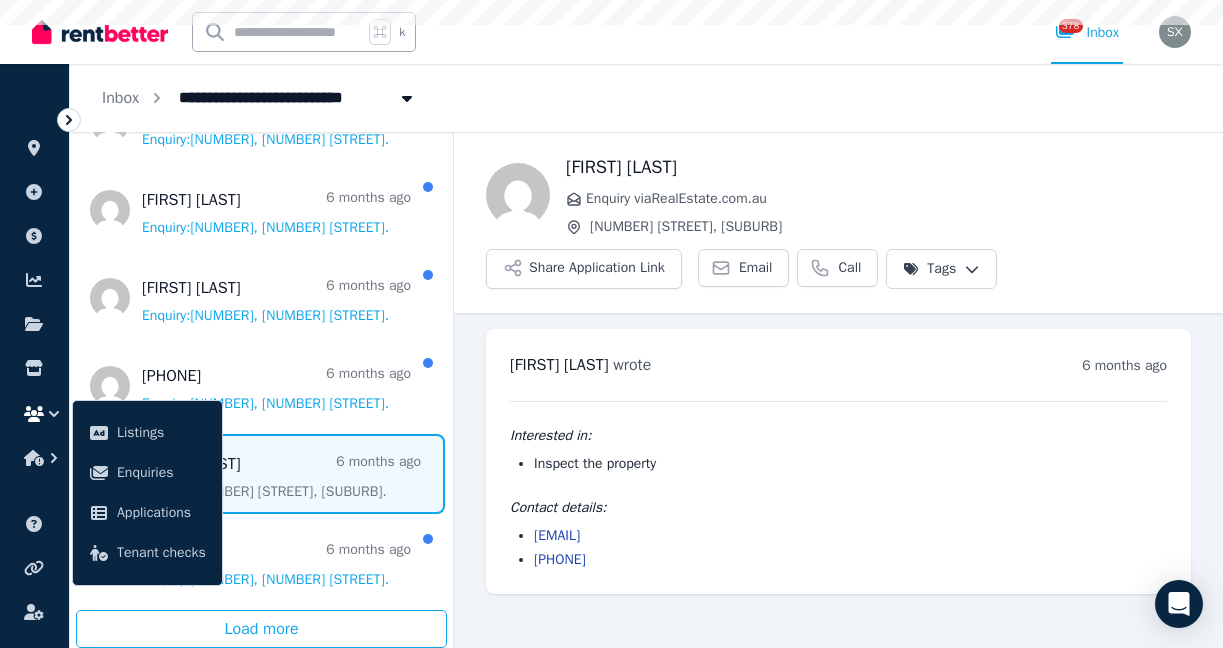 scroll, scrollTop: 0, scrollLeft: 0, axis: both 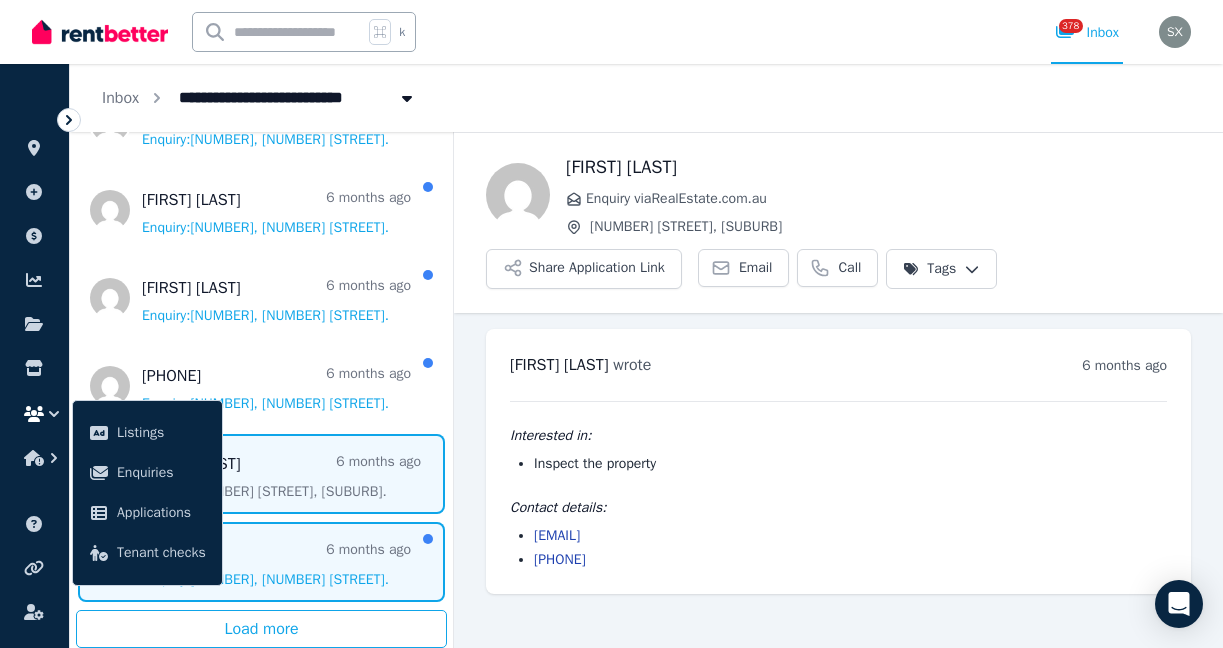 click at bounding box center [261, 562] 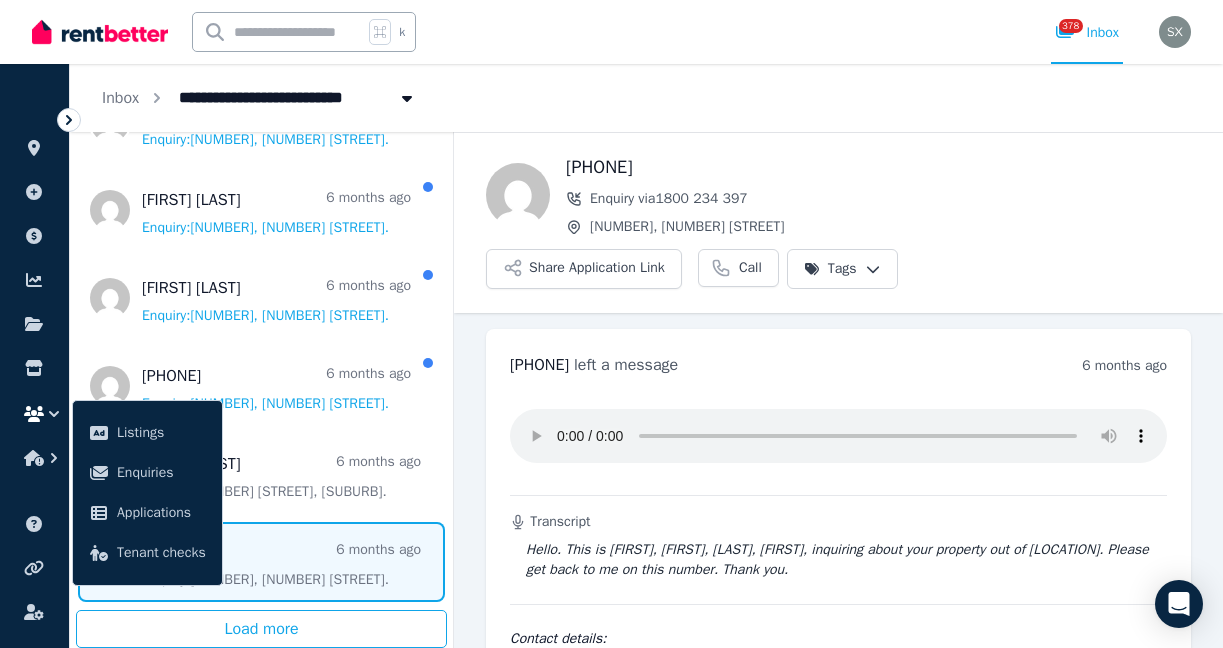 scroll, scrollTop: 17, scrollLeft: 0, axis: vertical 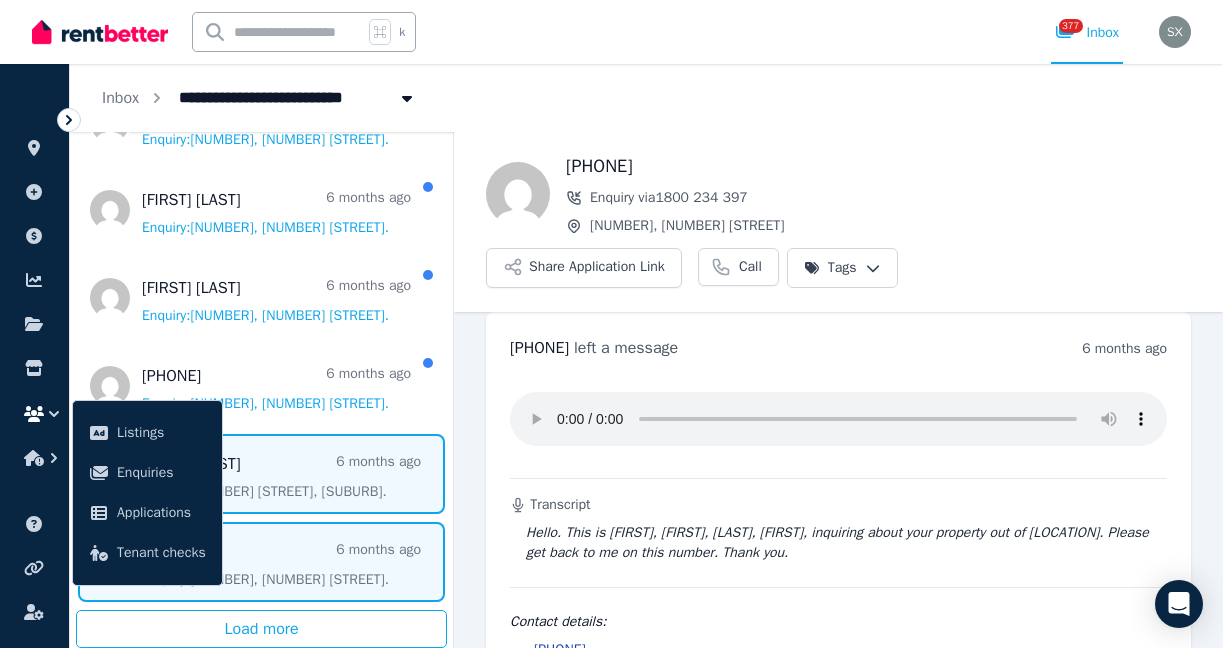 click at bounding box center (261, 474) 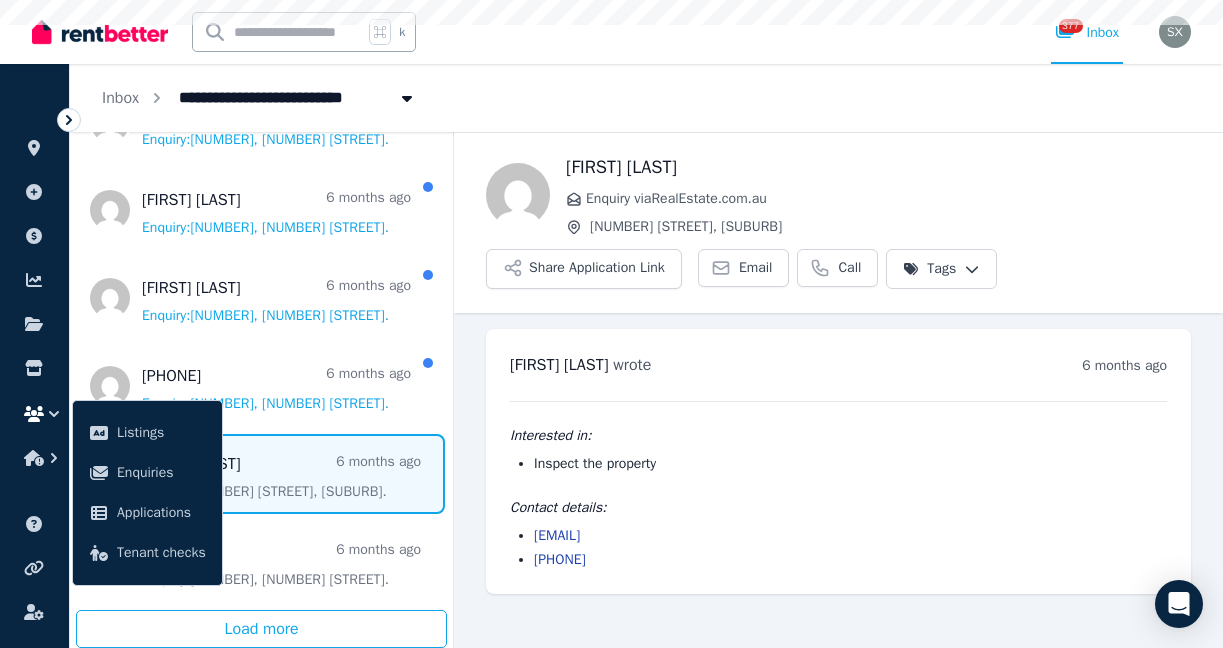 scroll, scrollTop: 0, scrollLeft: 0, axis: both 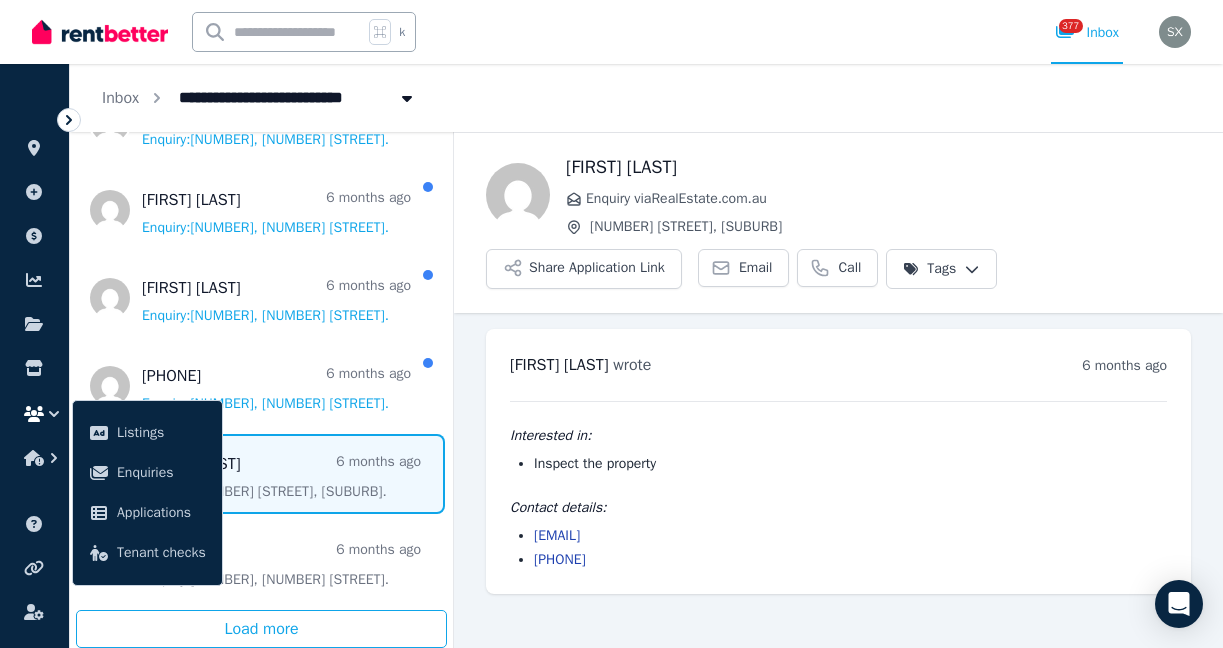 click on "**********" at bounding box center [646, 98] 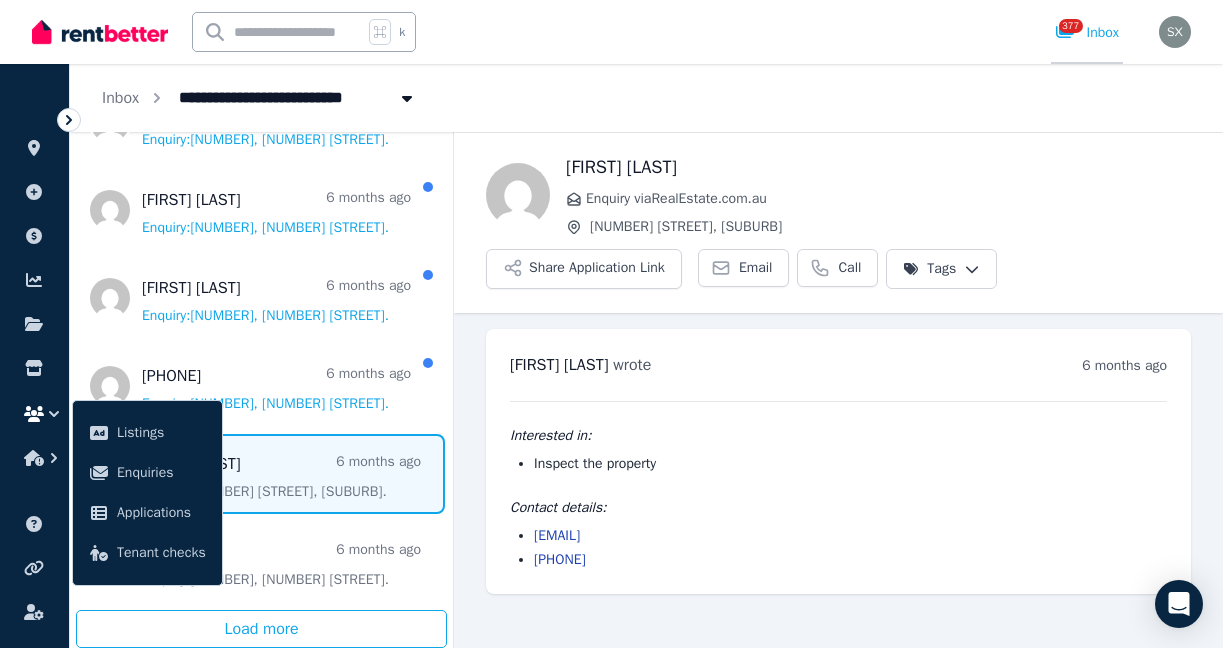 click on "377" at bounding box center [1071, 26] 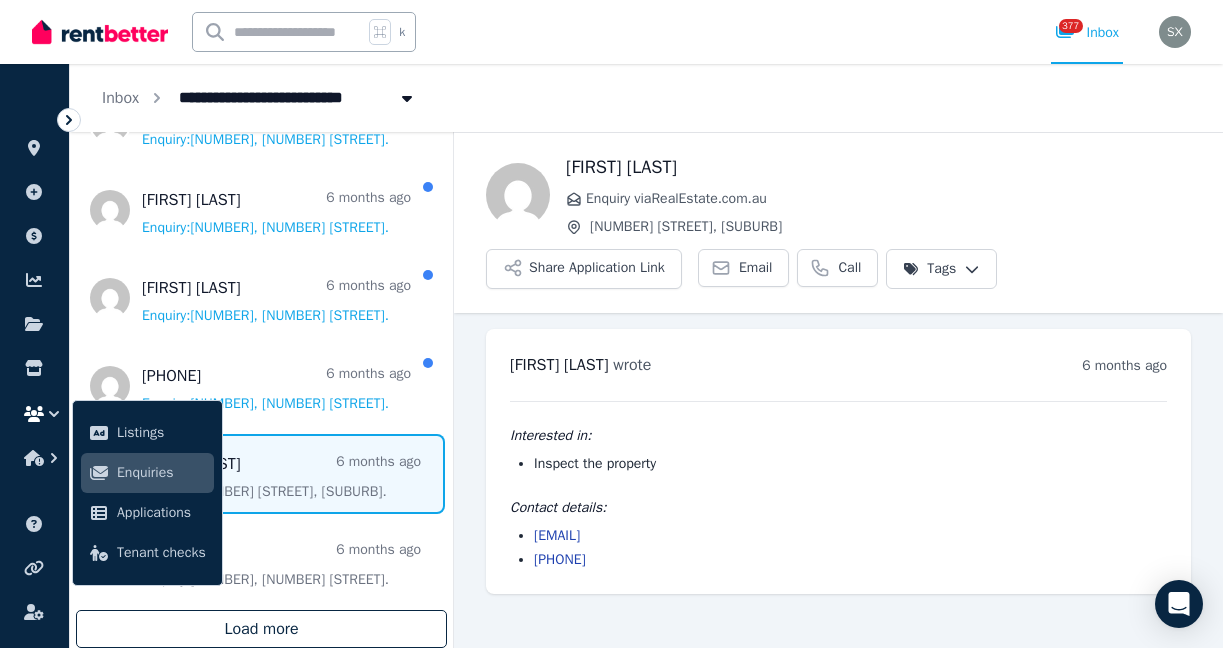 click on "Load more" at bounding box center [261, 629] 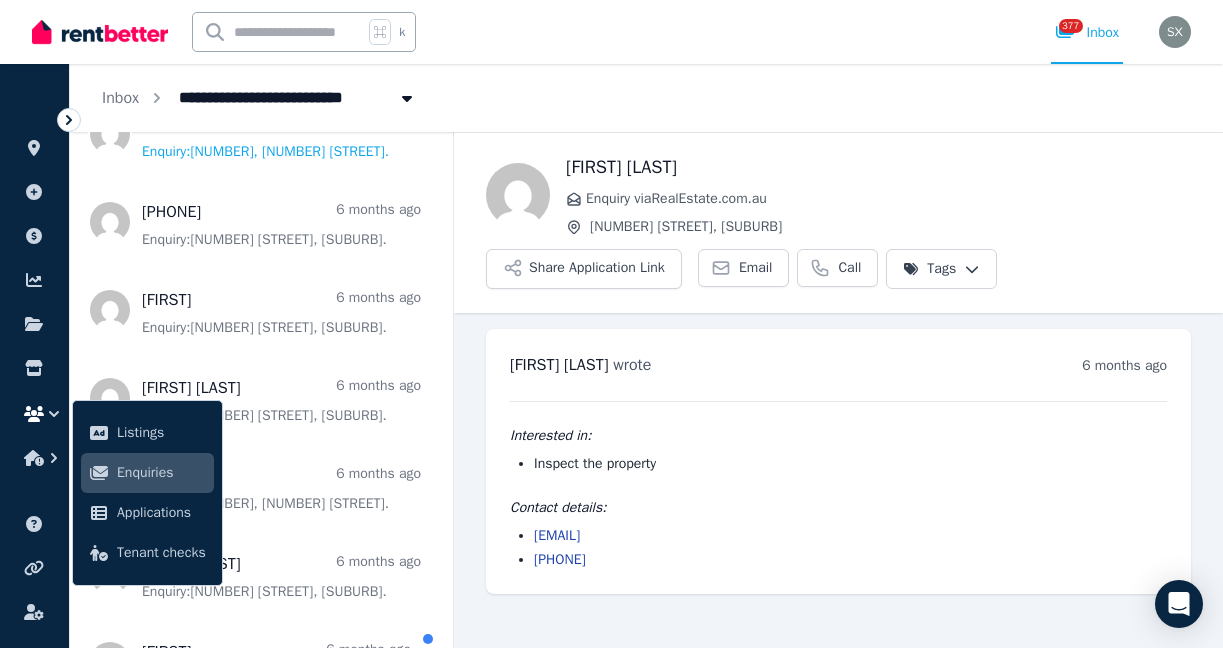 scroll, scrollTop: 9039, scrollLeft: 0, axis: vertical 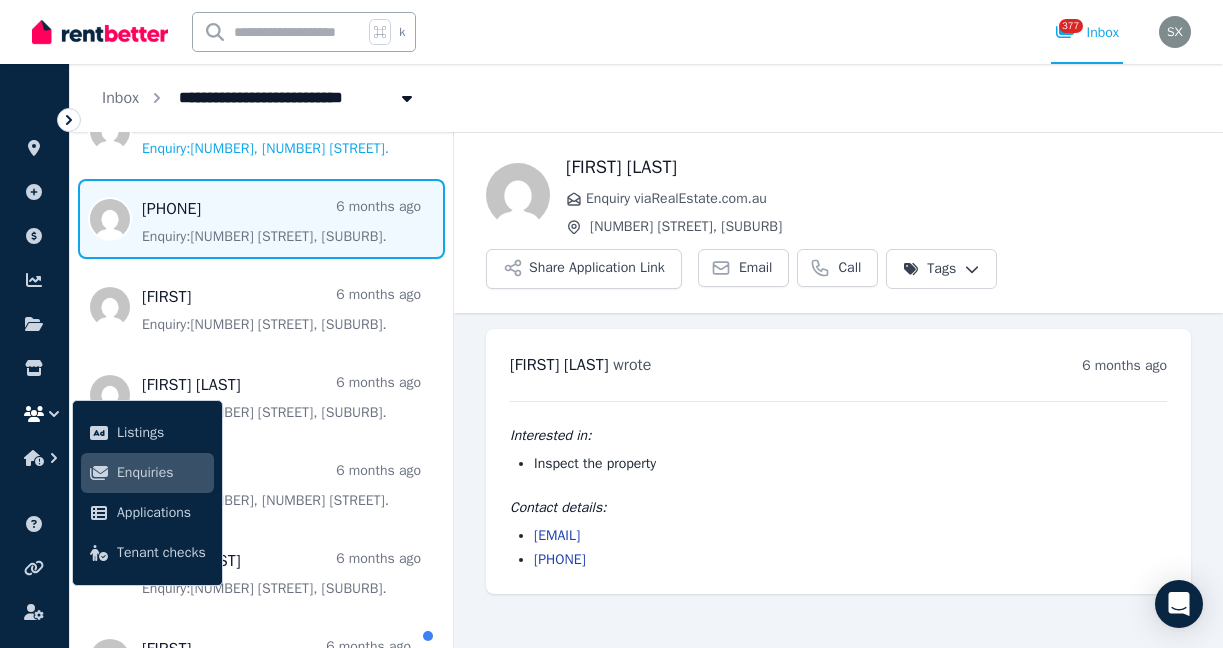 click at bounding box center (261, 219) 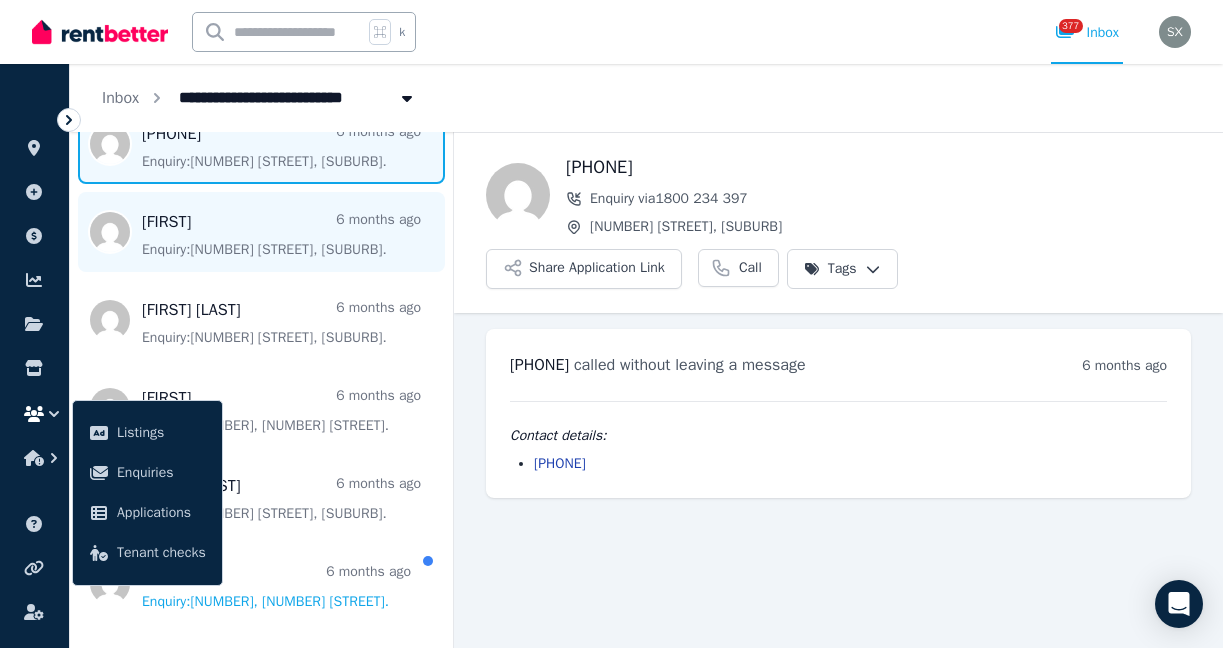 scroll, scrollTop: 9118, scrollLeft: 0, axis: vertical 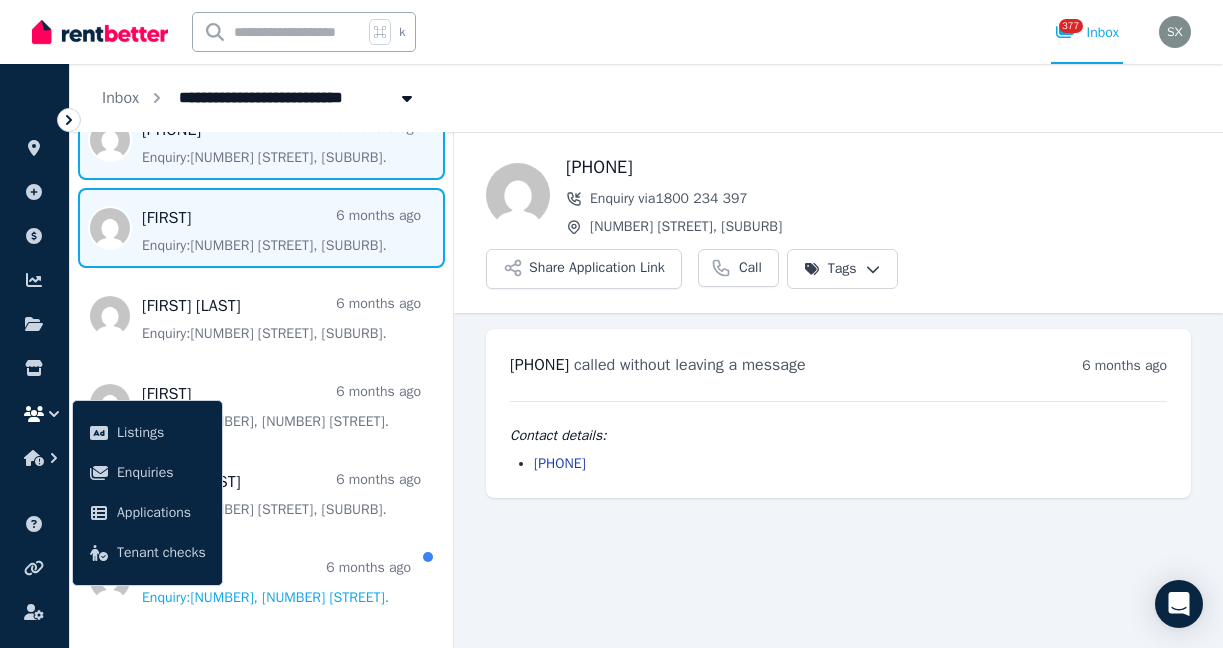 click at bounding box center (261, 228) 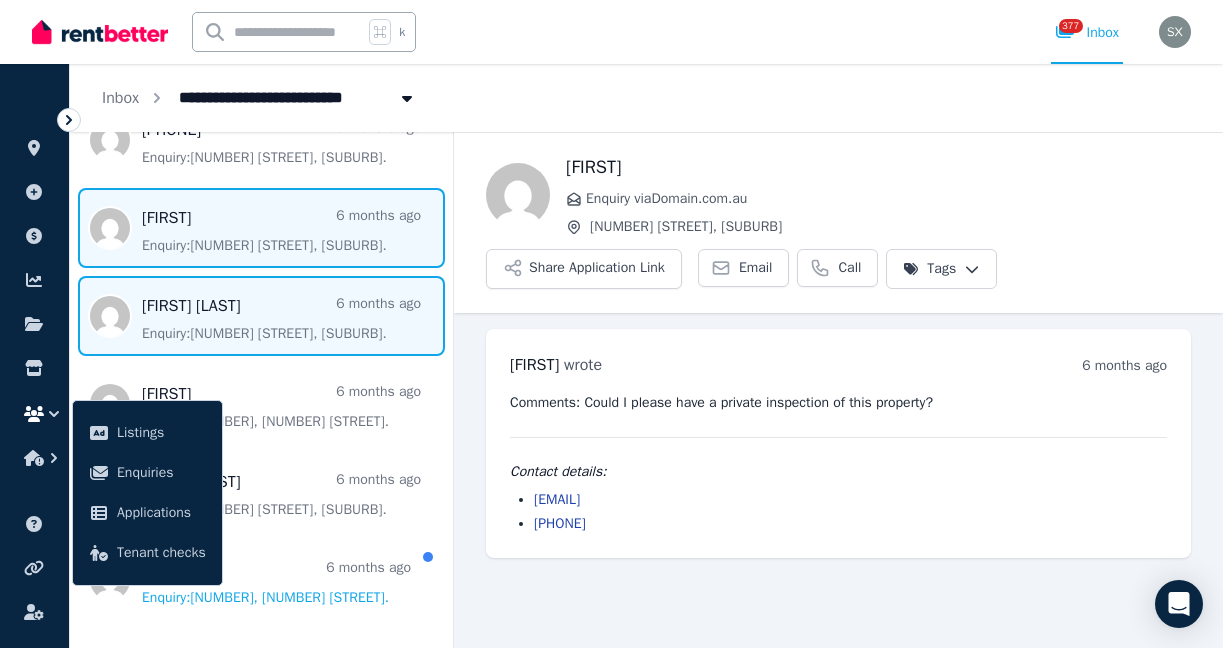 click at bounding box center (261, 316) 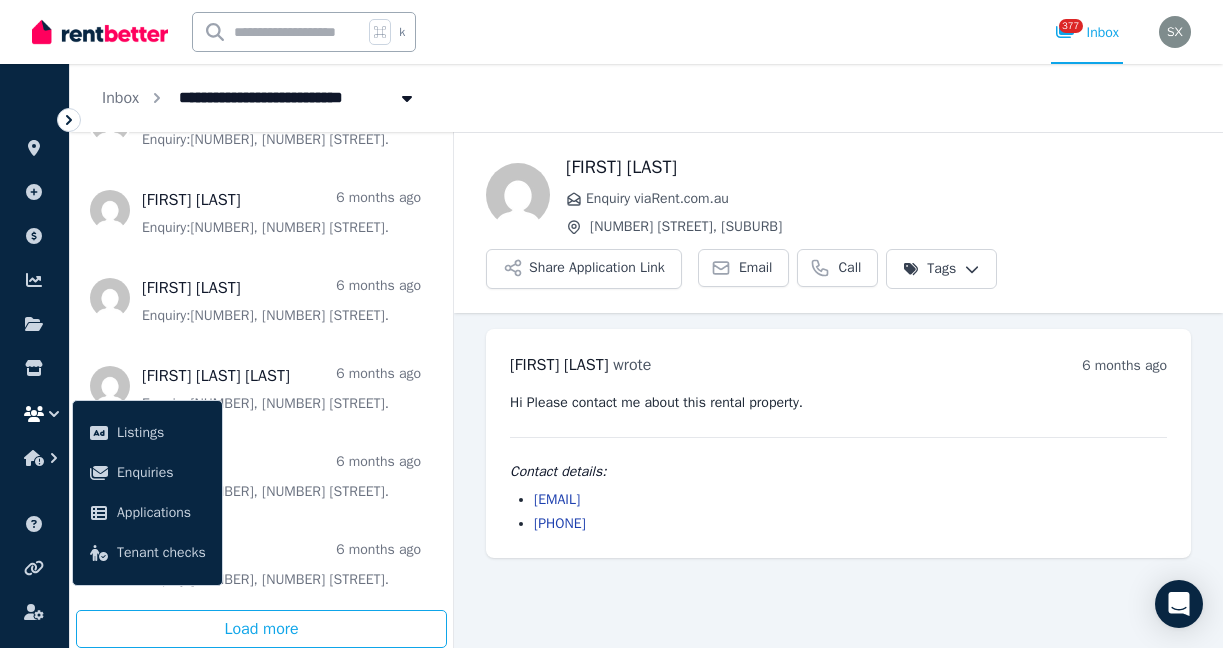 scroll, scrollTop: 12856, scrollLeft: 0, axis: vertical 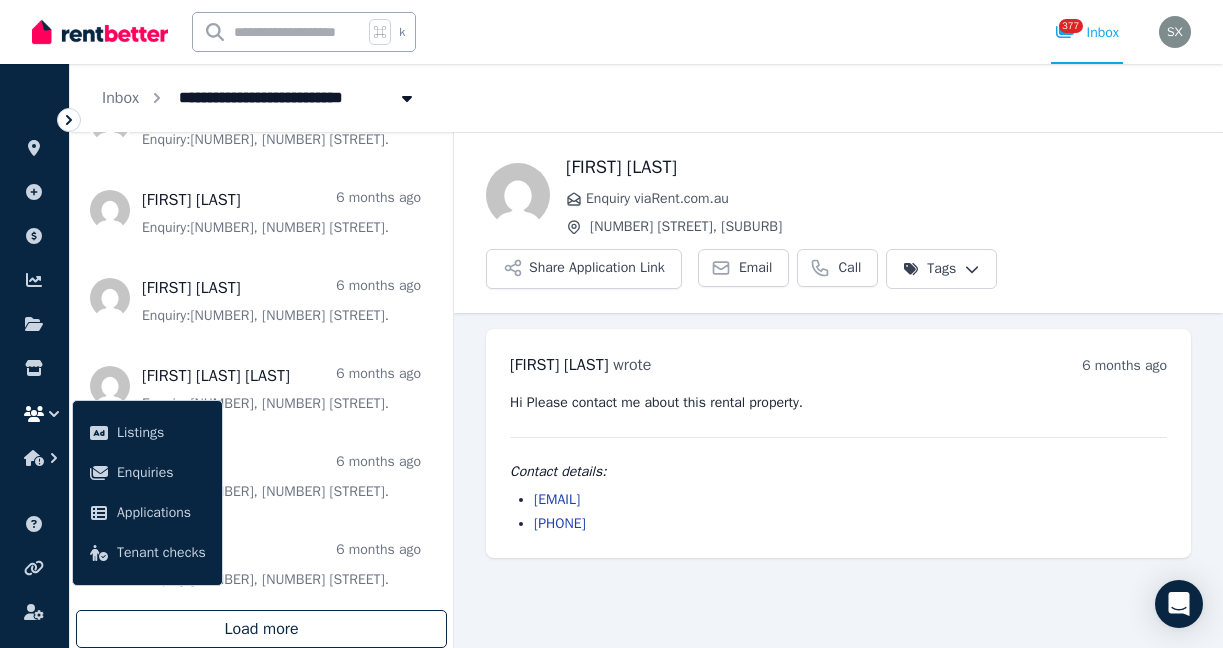 click on "Load more" at bounding box center (261, 629) 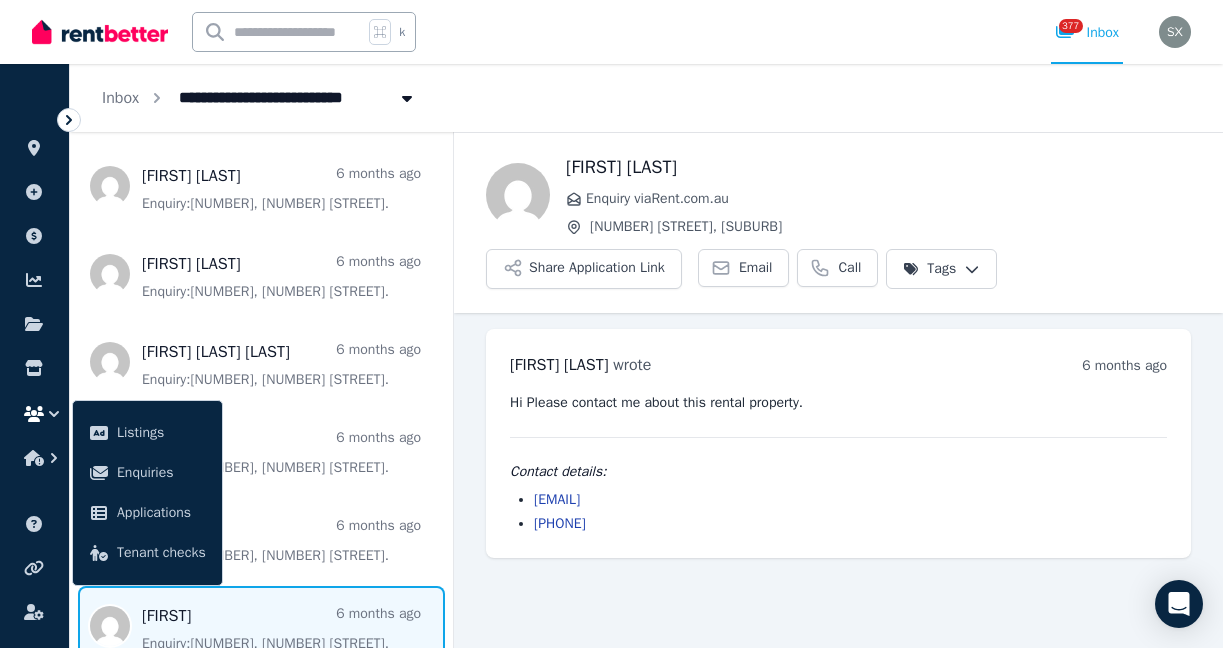 click at bounding box center [261, 626] 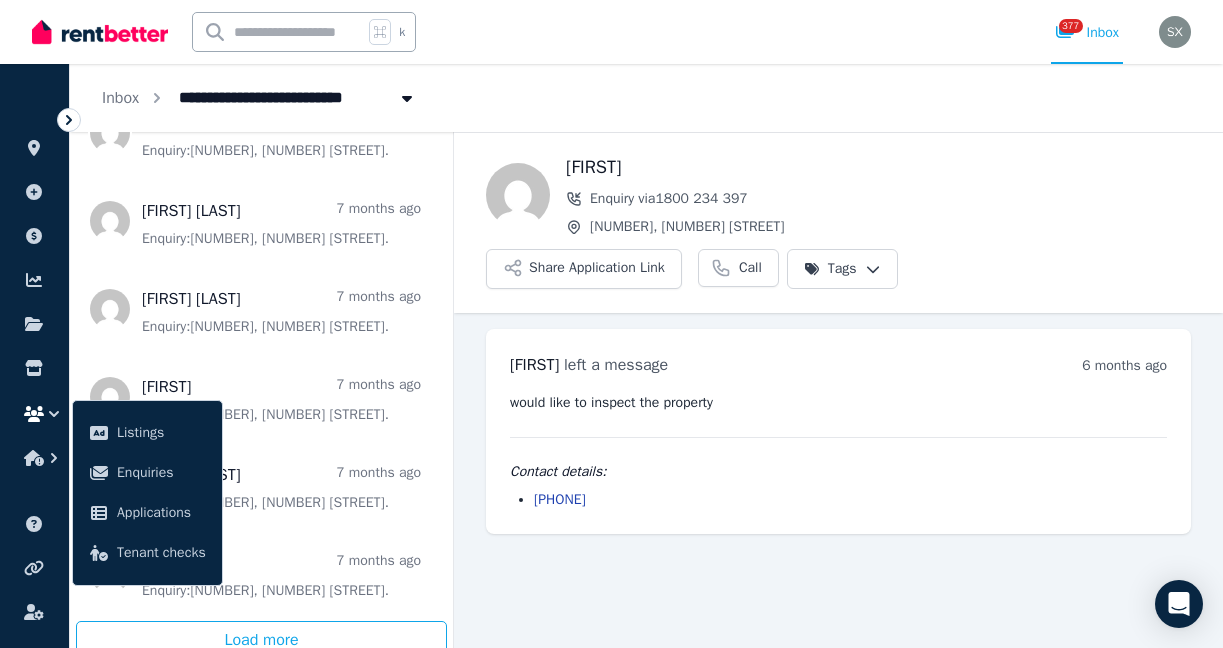 scroll, scrollTop: 17256, scrollLeft: 0, axis: vertical 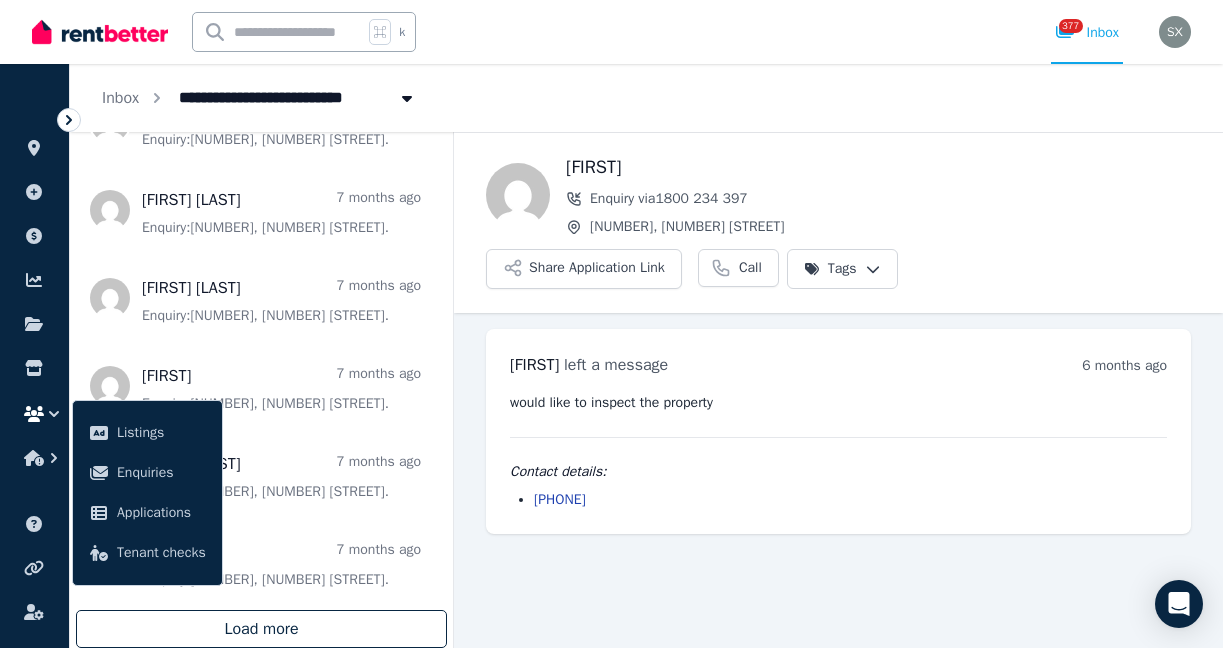 click on "Load more" at bounding box center (261, 629) 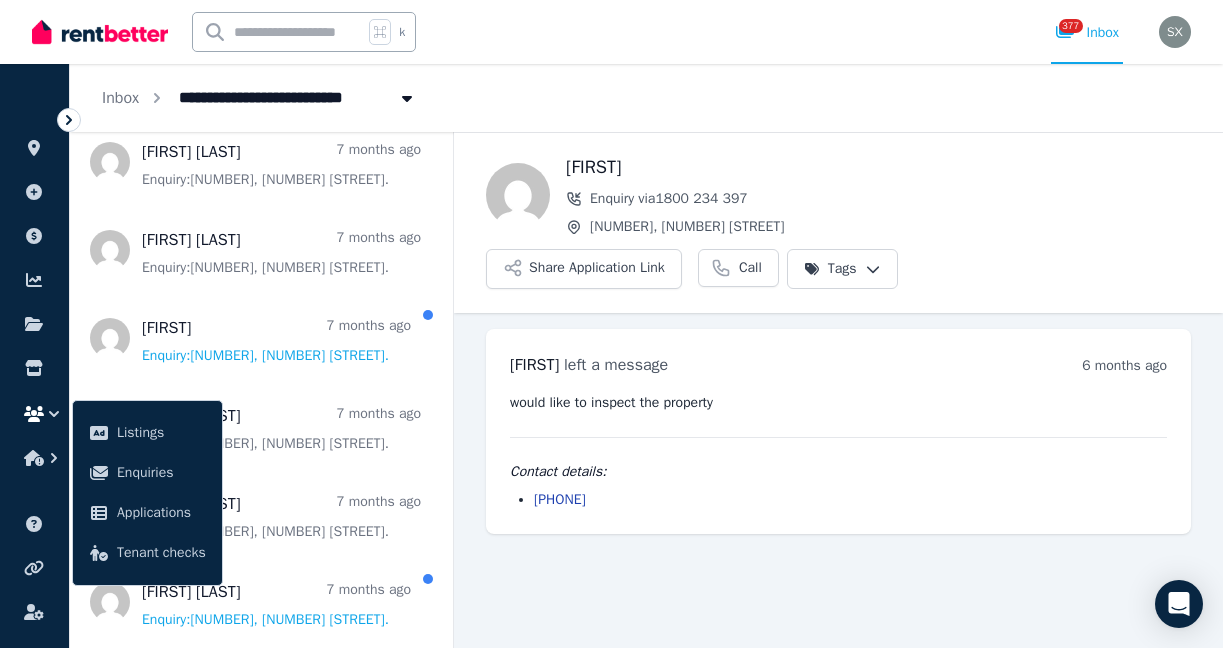 scroll, scrollTop: 21656, scrollLeft: 0, axis: vertical 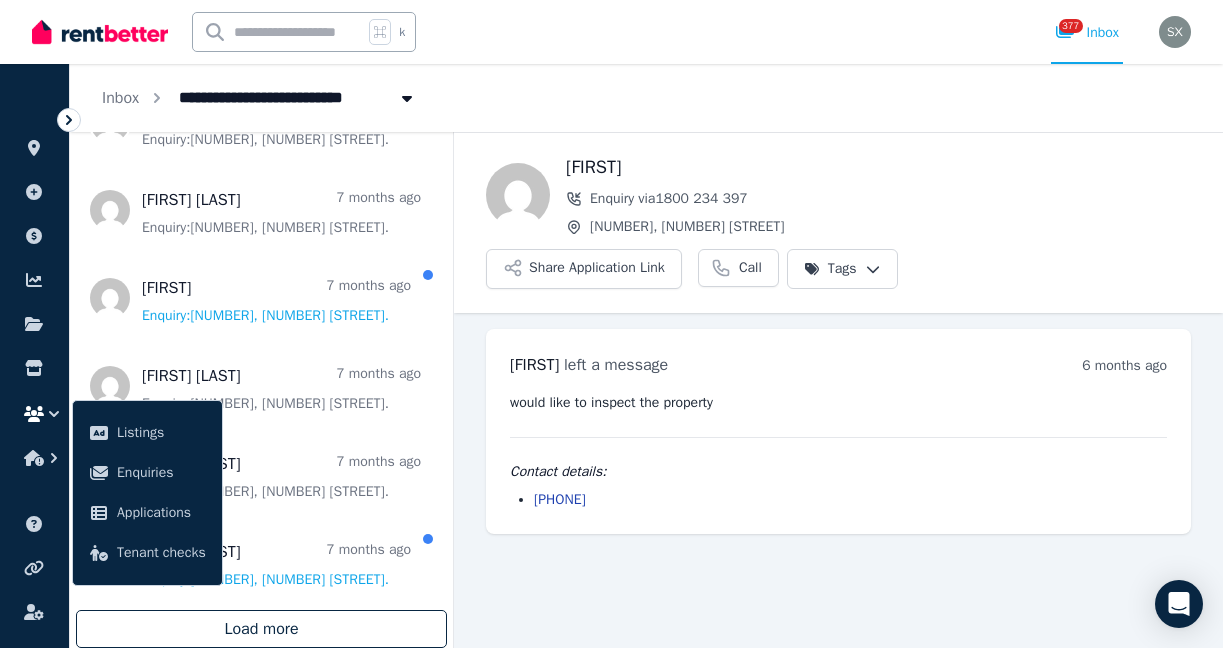 click on "Load more" at bounding box center [261, 629] 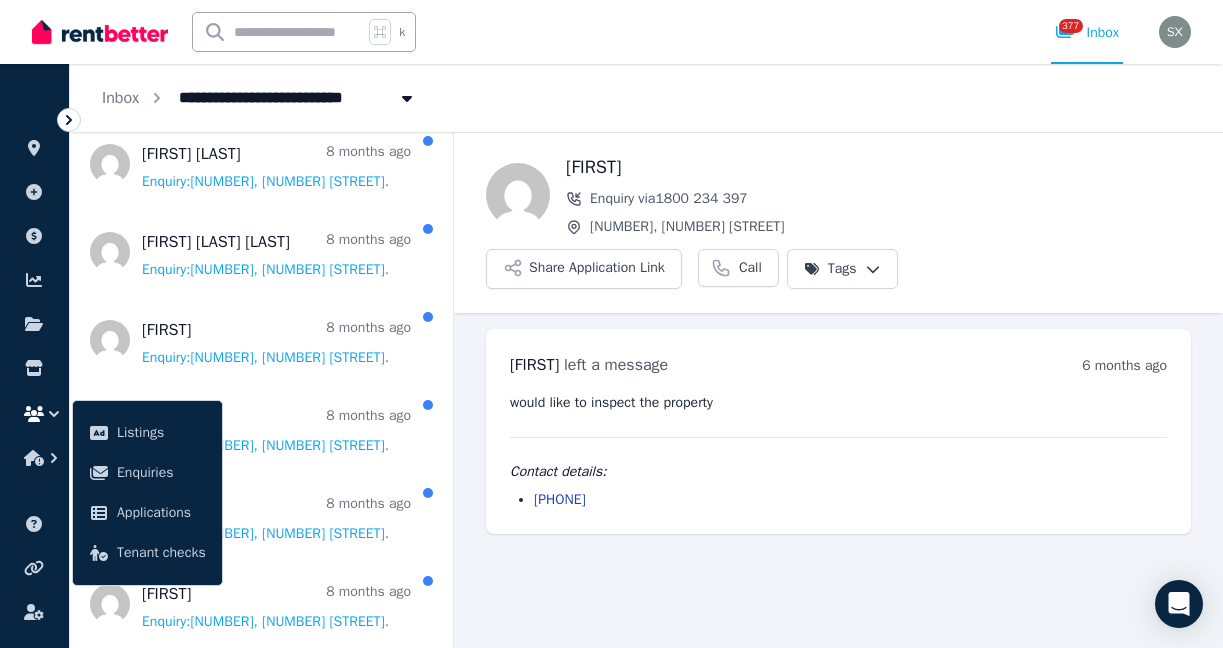 scroll, scrollTop: 26056, scrollLeft: 0, axis: vertical 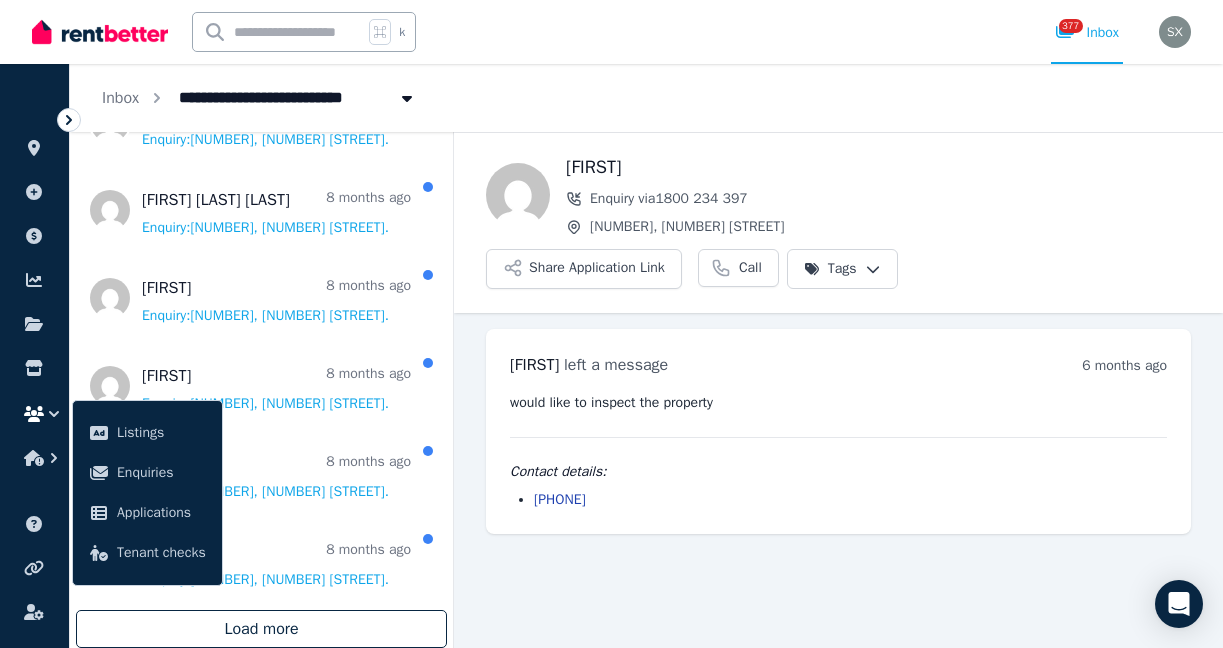 click on "Load more" at bounding box center [261, 629] 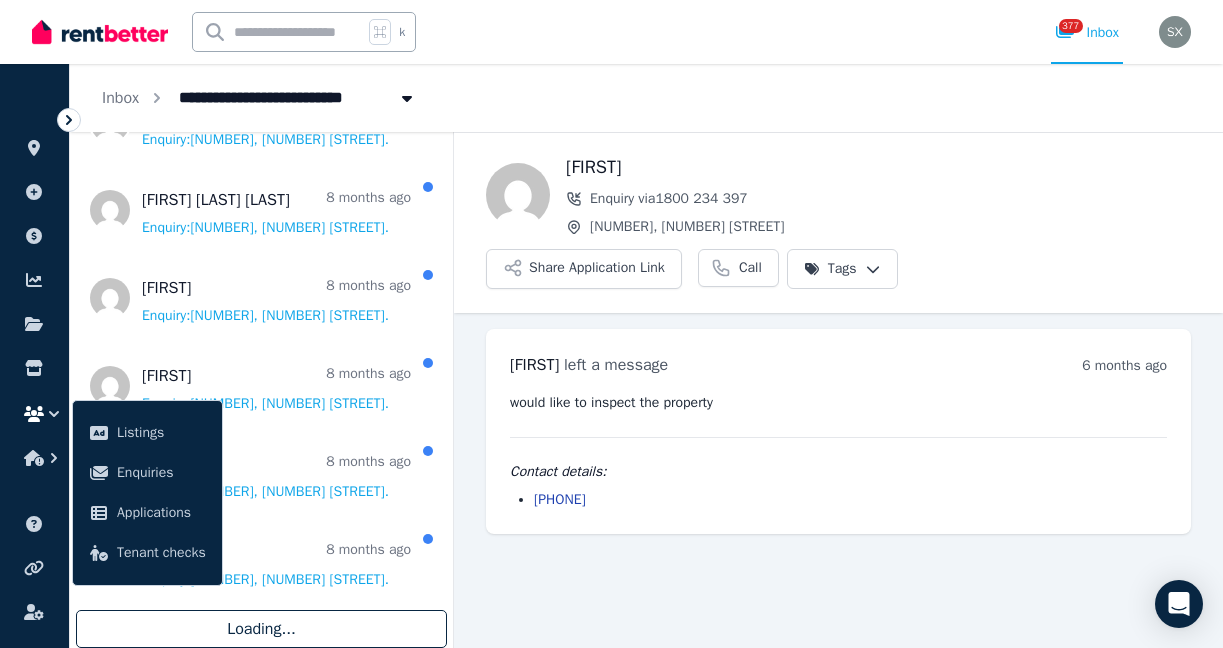click on "[FIRST] [LAST] [HOURS] ago Enquiry: [NUMBER] [STREET], [CITY] . [FIRST] [DAYS] ago Enquiry: [NUMBER] [STREET], [CITY] . [FIRST] [DAYS] ago Enquiry: [NUMBER] [STREET], [CITY] . [FIRST] [DAYS] ago Enquiry: [NUMBER] [STREET], [CITY] . [FIRST] [MONTHS] ago Enquiry: [NUMBER] [STREET], [CITY] . [FIRST] [MONTHS] ago Enquiry: [NUMBER] [STREET], [CITY] . [FIRST] [MONTHS] ago Enquiry: [NUMBER] [STREET], [CITY] . [FIRST] [MONTHS] ago Enquiry: [NUMBER] [STREET], [CITY] . [FIRST] [MONTHS] ago Enquiry: [NUMBER] [STREET], [CITY] . [FIRST] [MONTHS] ago Enquiry: [NUMBER] [STREET], [CITY] . [FIRST] [MONTHS] ago Enquiry: [NUMBER], [NUMBER] [STREET] . [FIRST] [MONTHS] ago . ." at bounding box center [261, -12571] 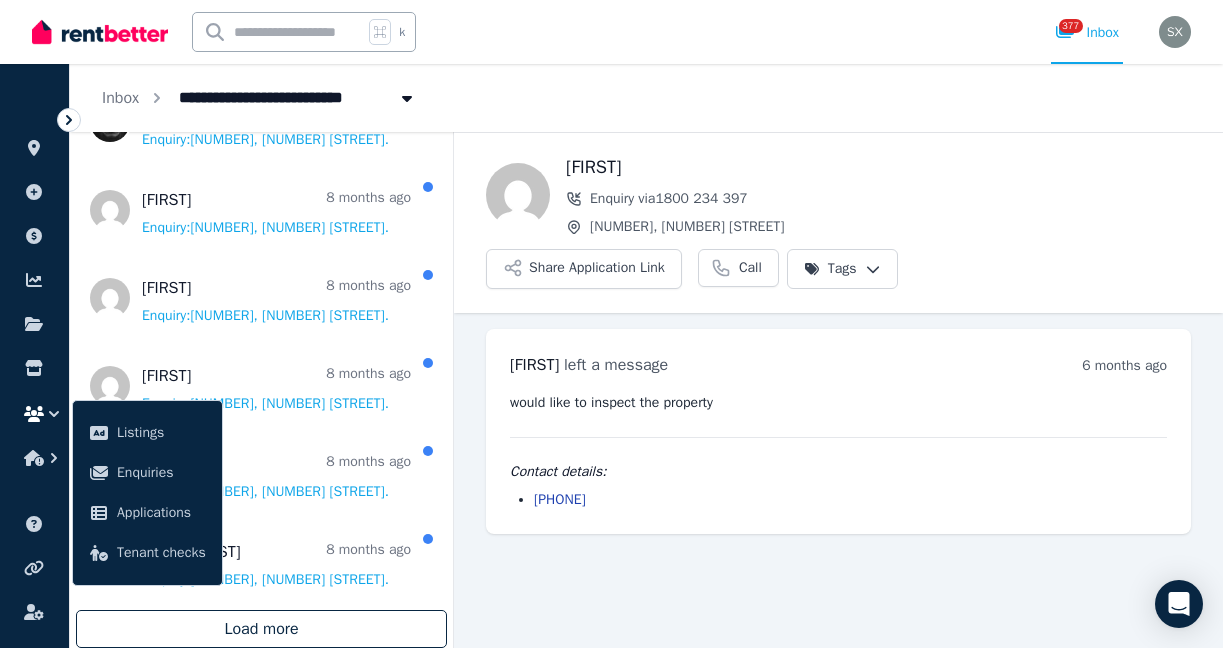 scroll, scrollTop: 30456, scrollLeft: 0, axis: vertical 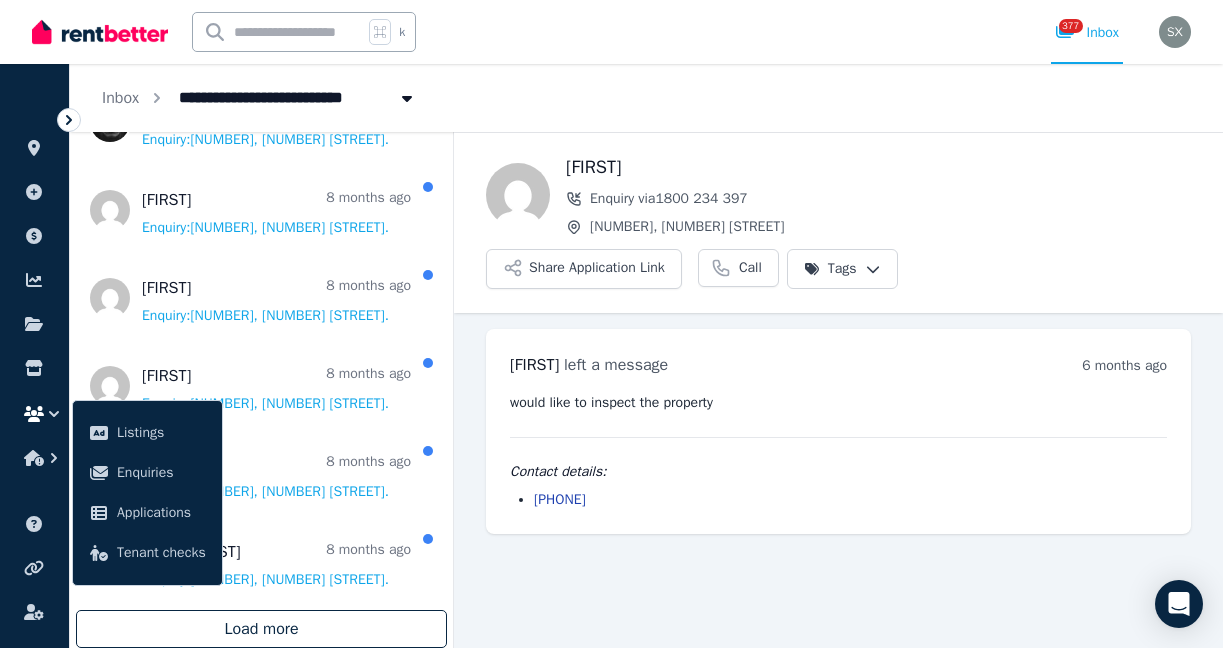 click on "Load more" at bounding box center [261, 629] 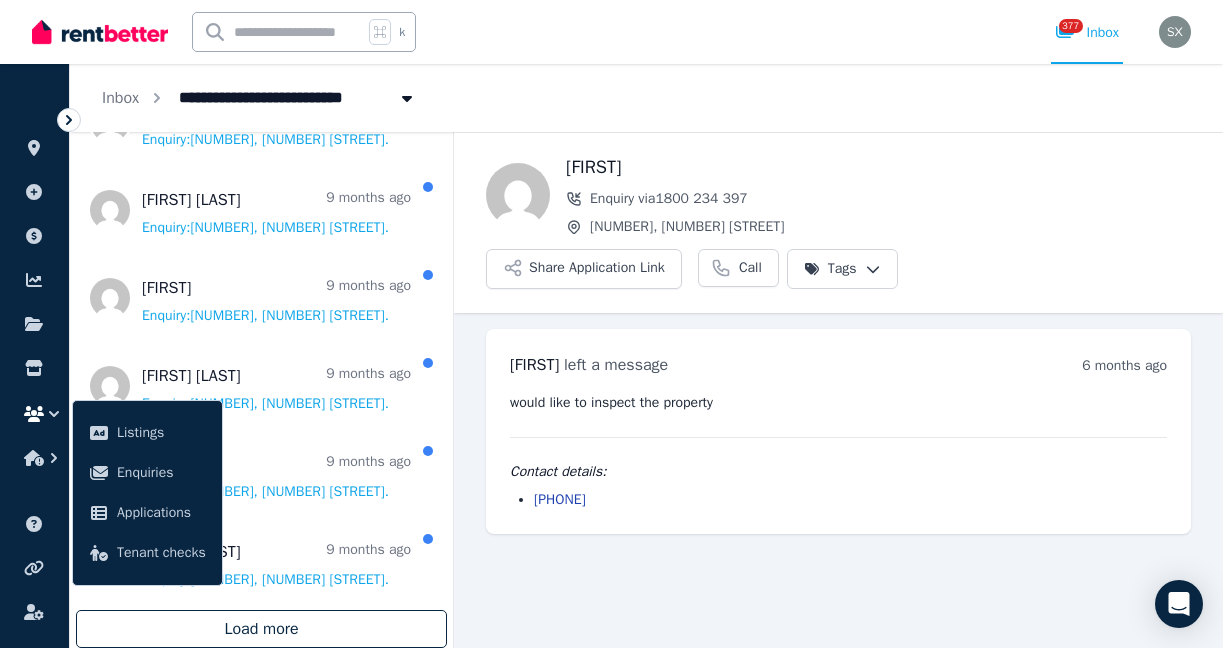 scroll, scrollTop: 34904, scrollLeft: 0, axis: vertical 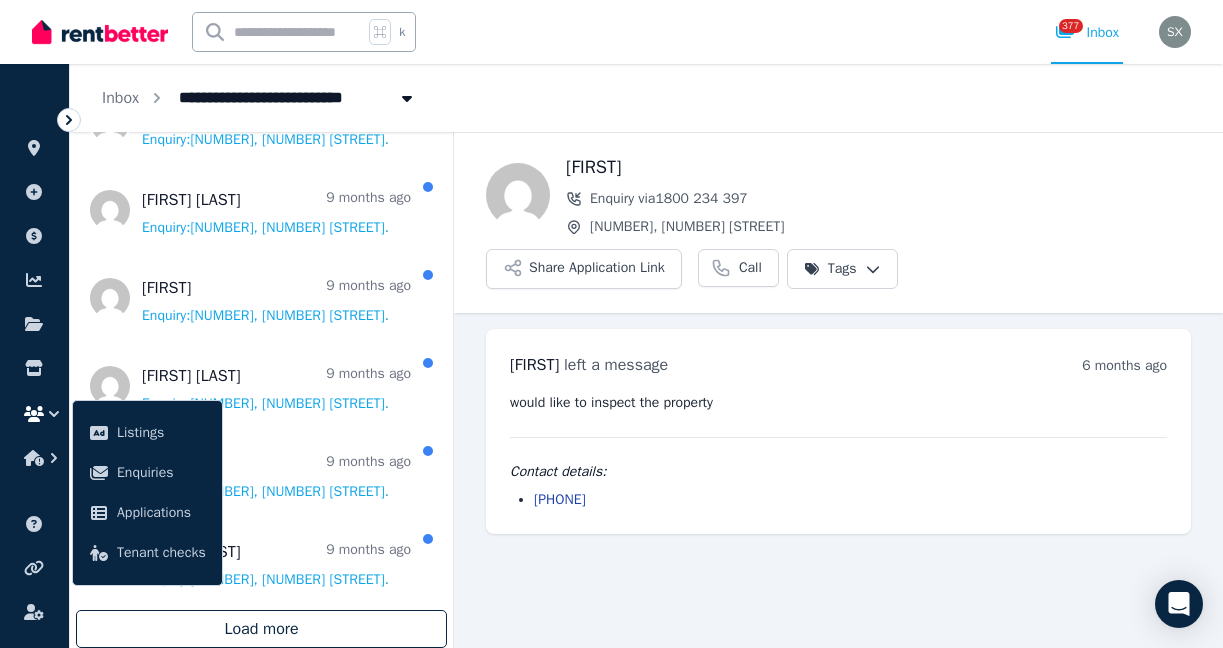 click on "Load more" at bounding box center (261, 629) 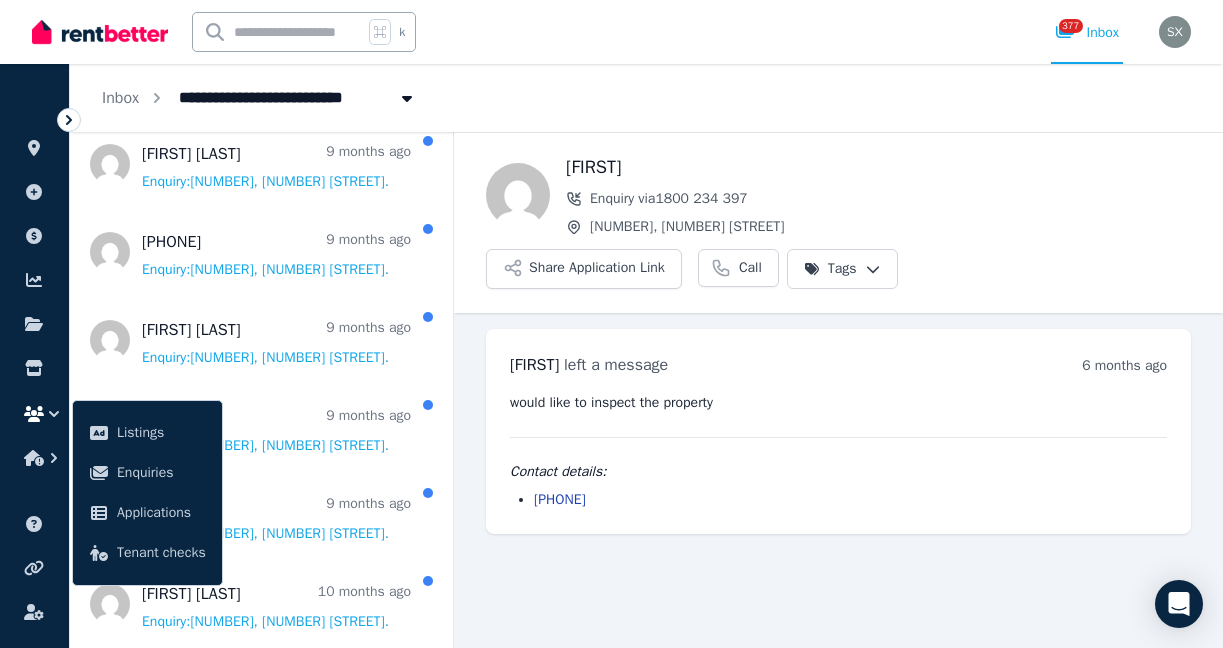 scroll, scrollTop: 39304, scrollLeft: 0, axis: vertical 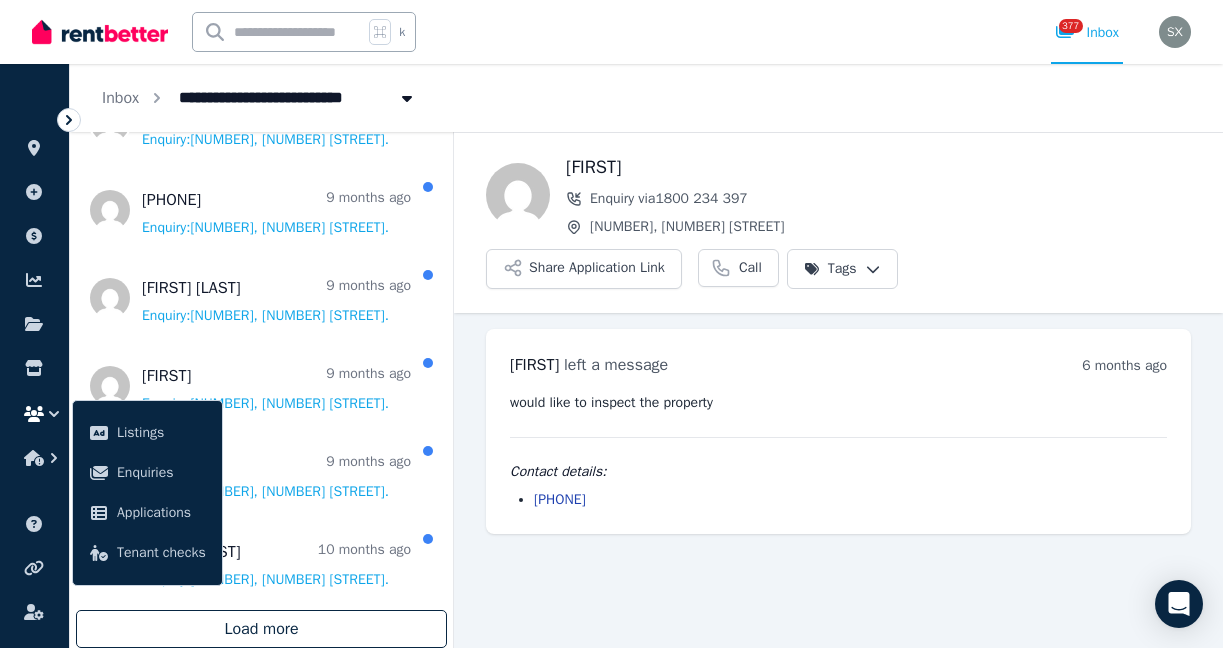 click on "Load more" at bounding box center [261, 629] 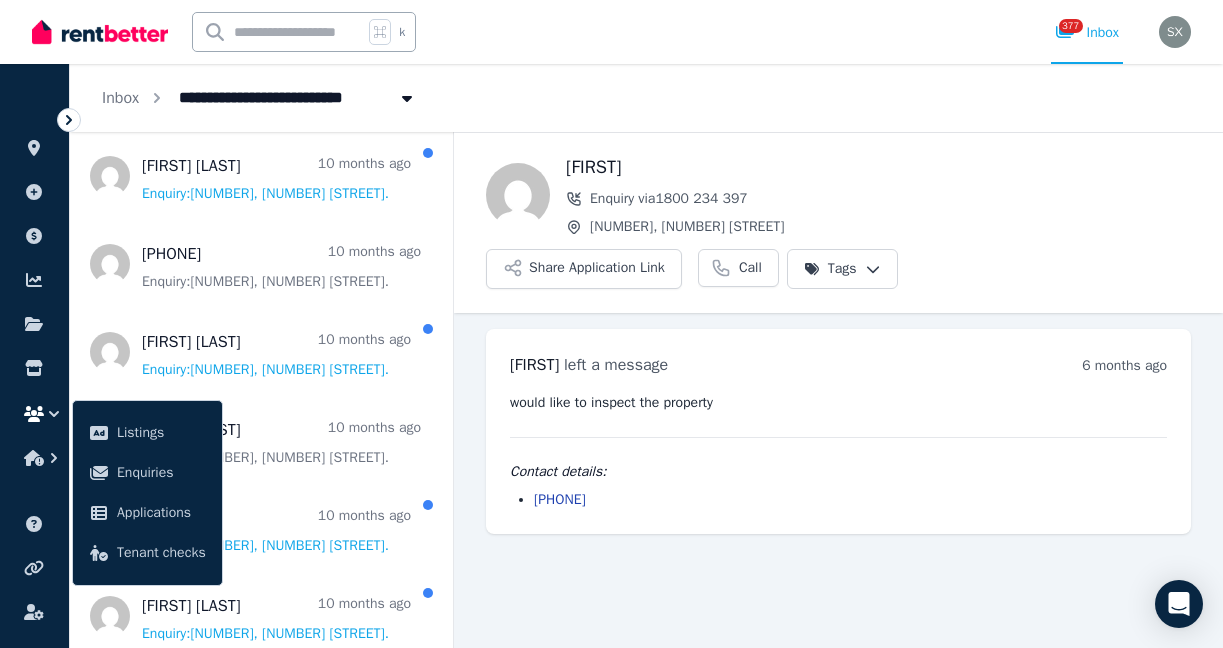 scroll, scrollTop: 43704, scrollLeft: 0, axis: vertical 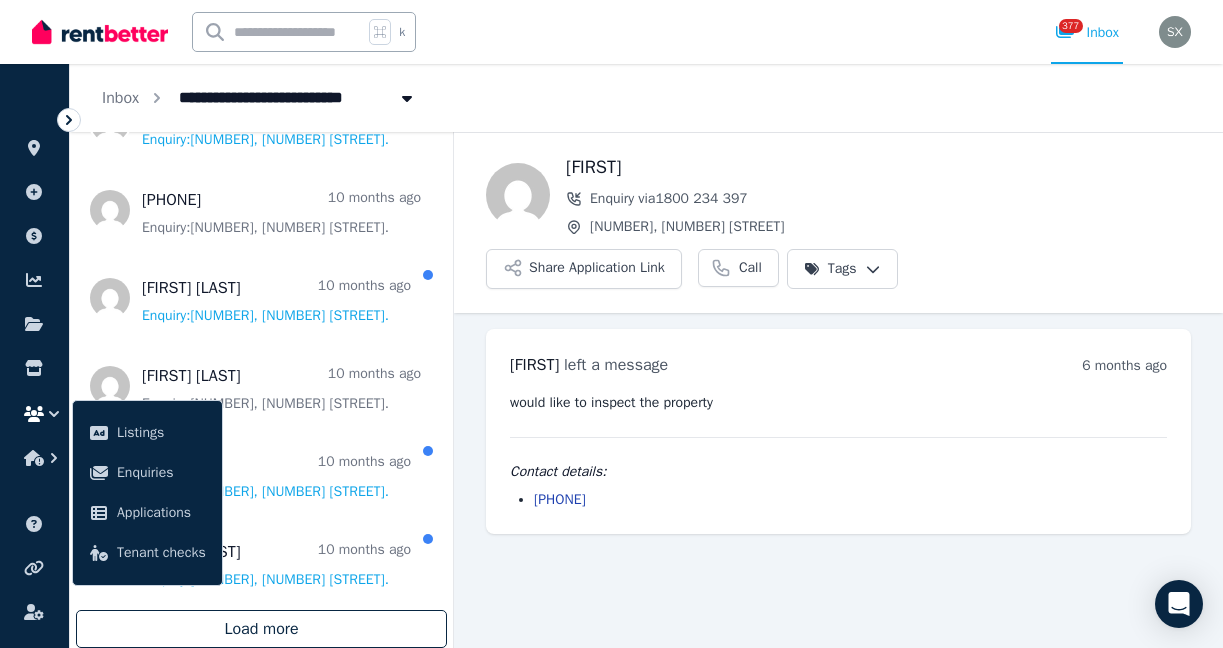 click on "Load more" at bounding box center (261, 629) 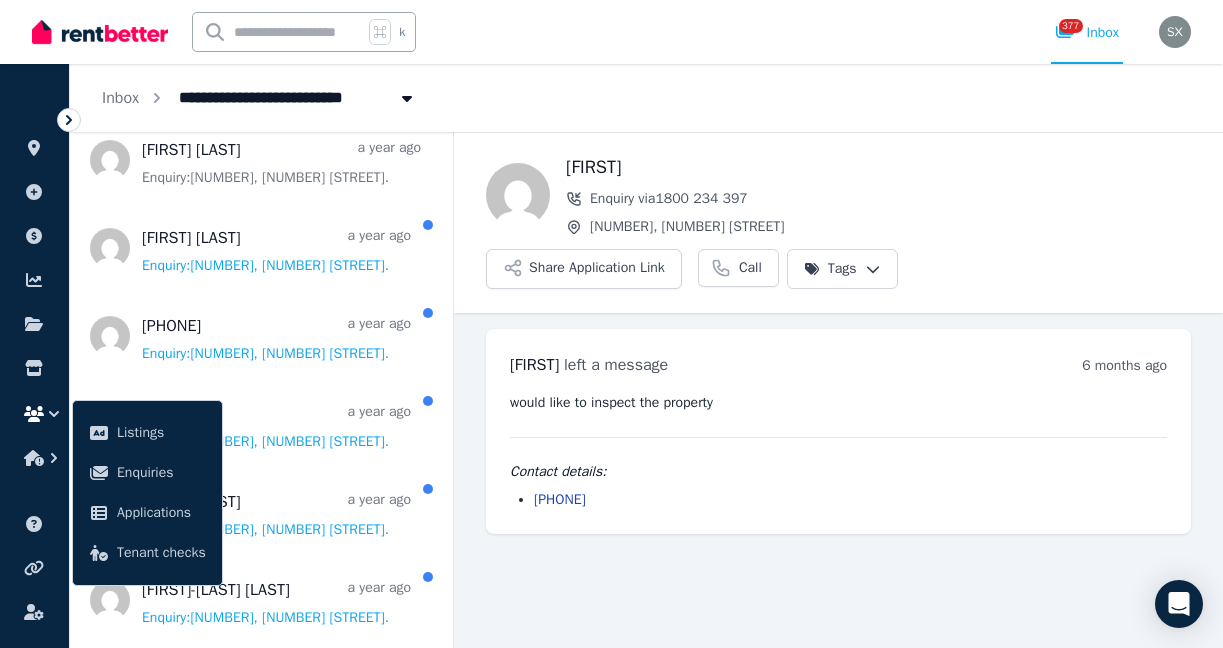 scroll, scrollTop: 47762, scrollLeft: 0, axis: vertical 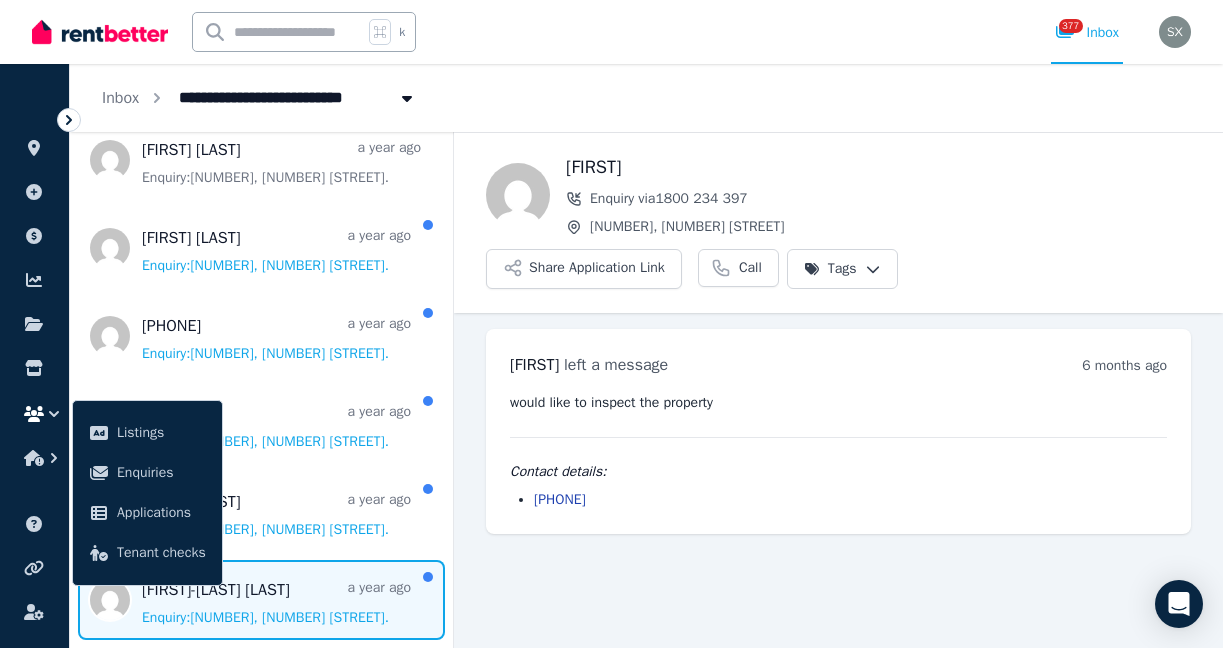 click at bounding box center (261, 600) 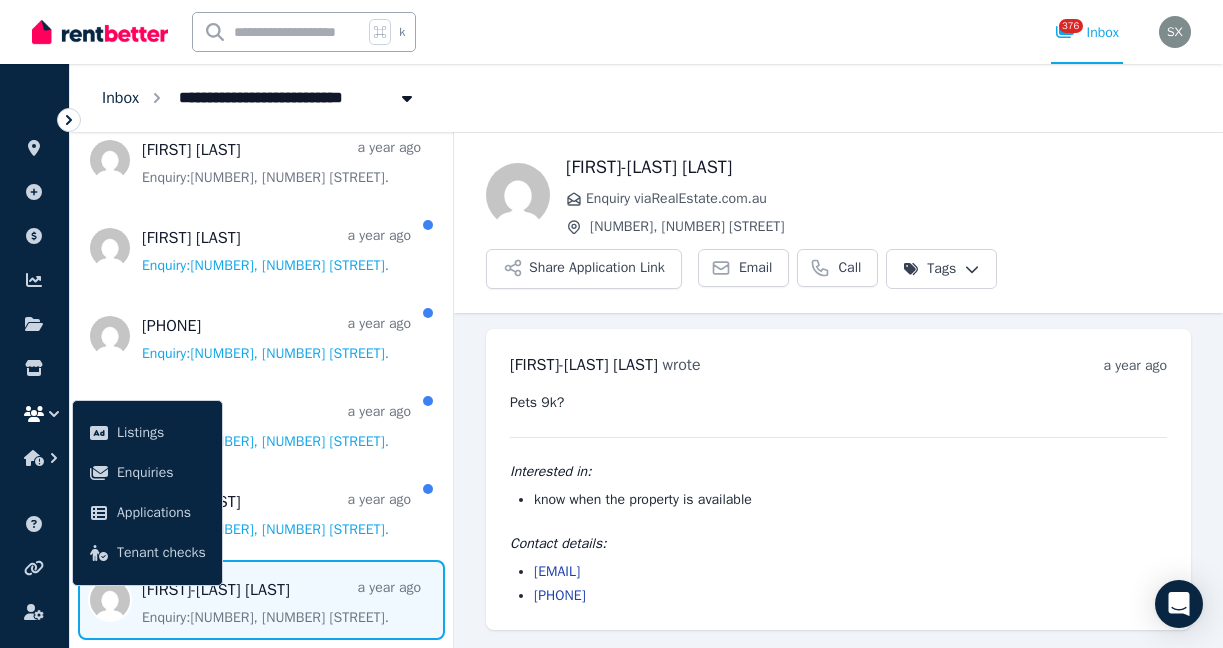 click on "Inbox" at bounding box center (120, 98) 